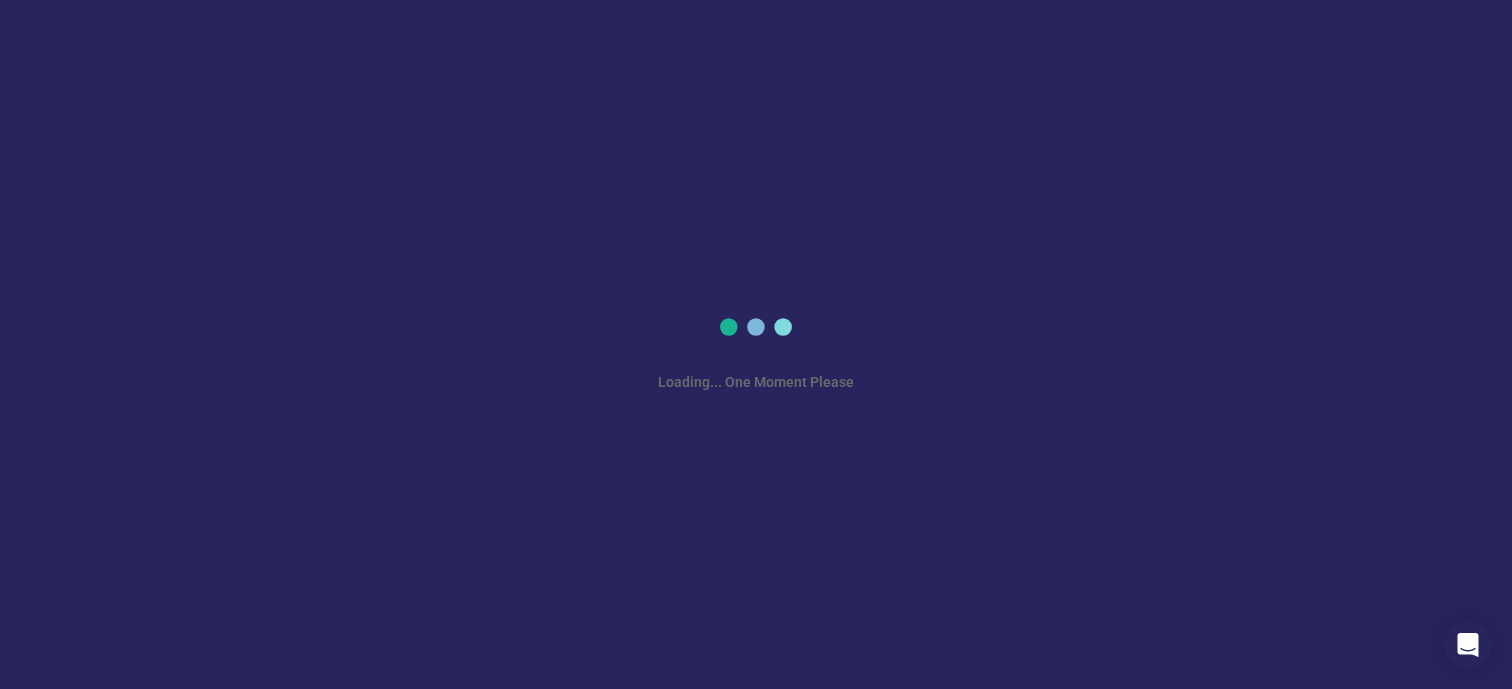 scroll, scrollTop: 0, scrollLeft: 0, axis: both 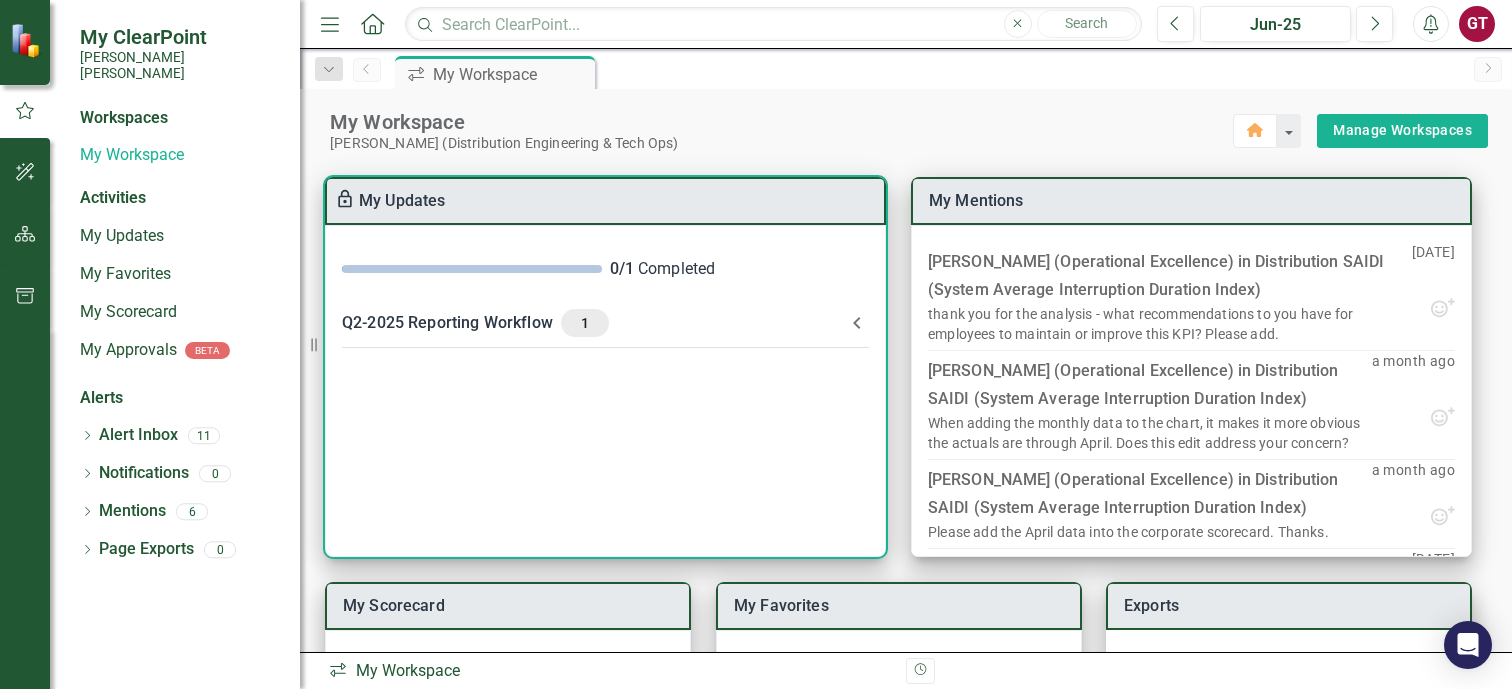 click 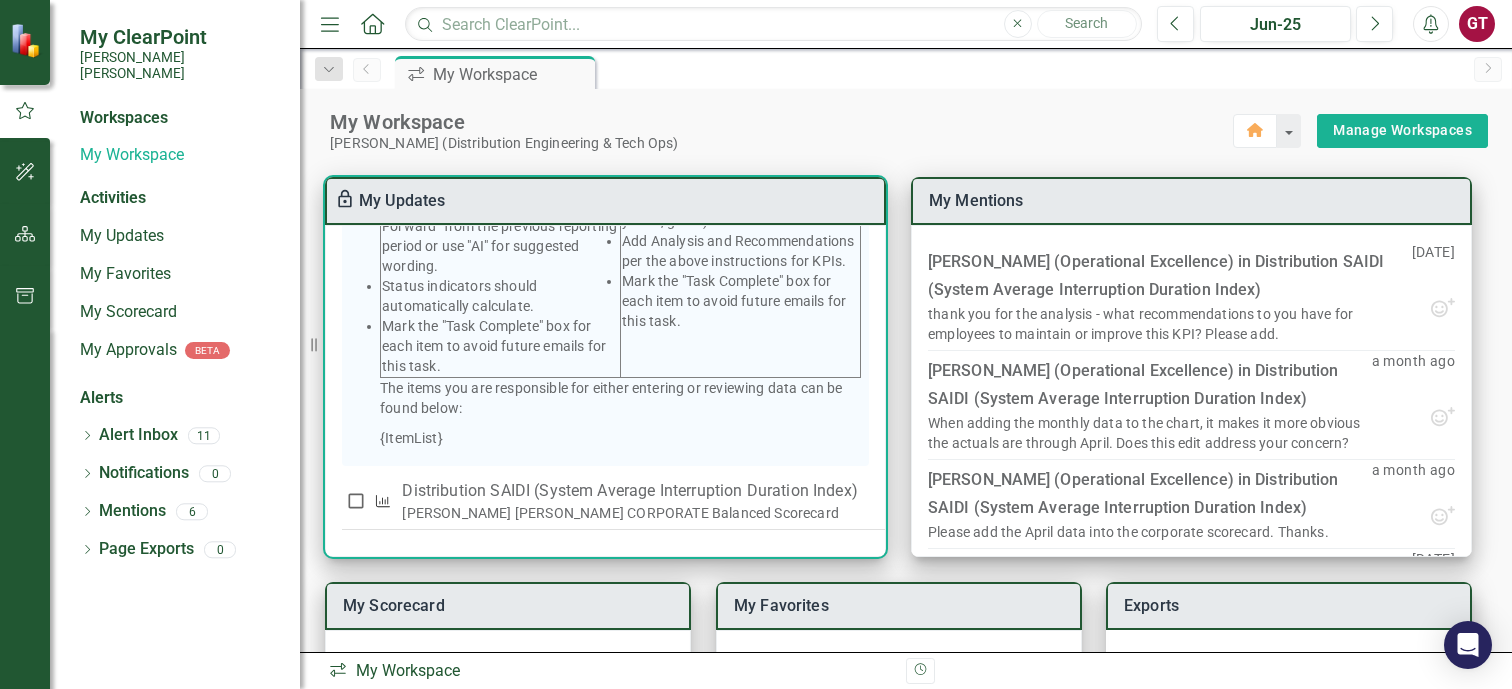 scroll, scrollTop: 534, scrollLeft: 0, axis: vertical 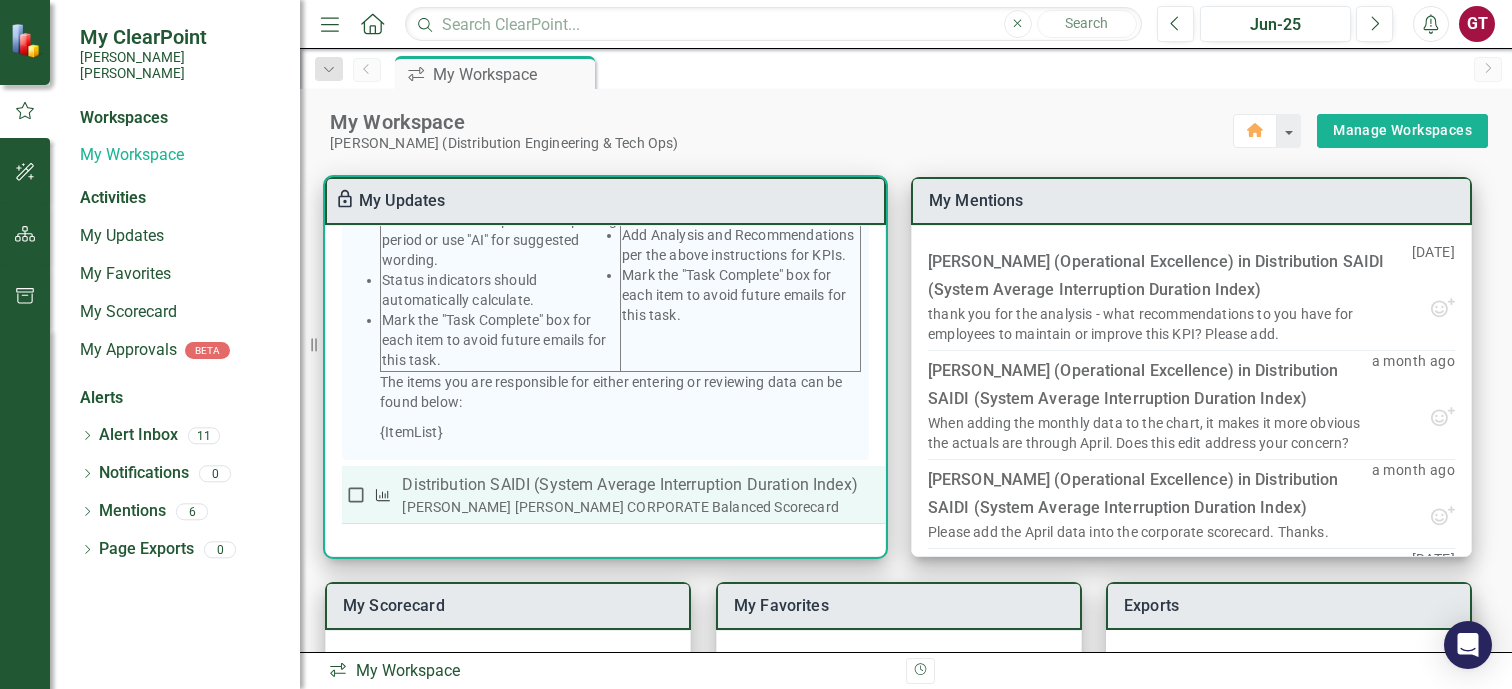 click on "Distribution SAIDI (System Average Interruption Duration Index)" at bounding box center (629, 485) 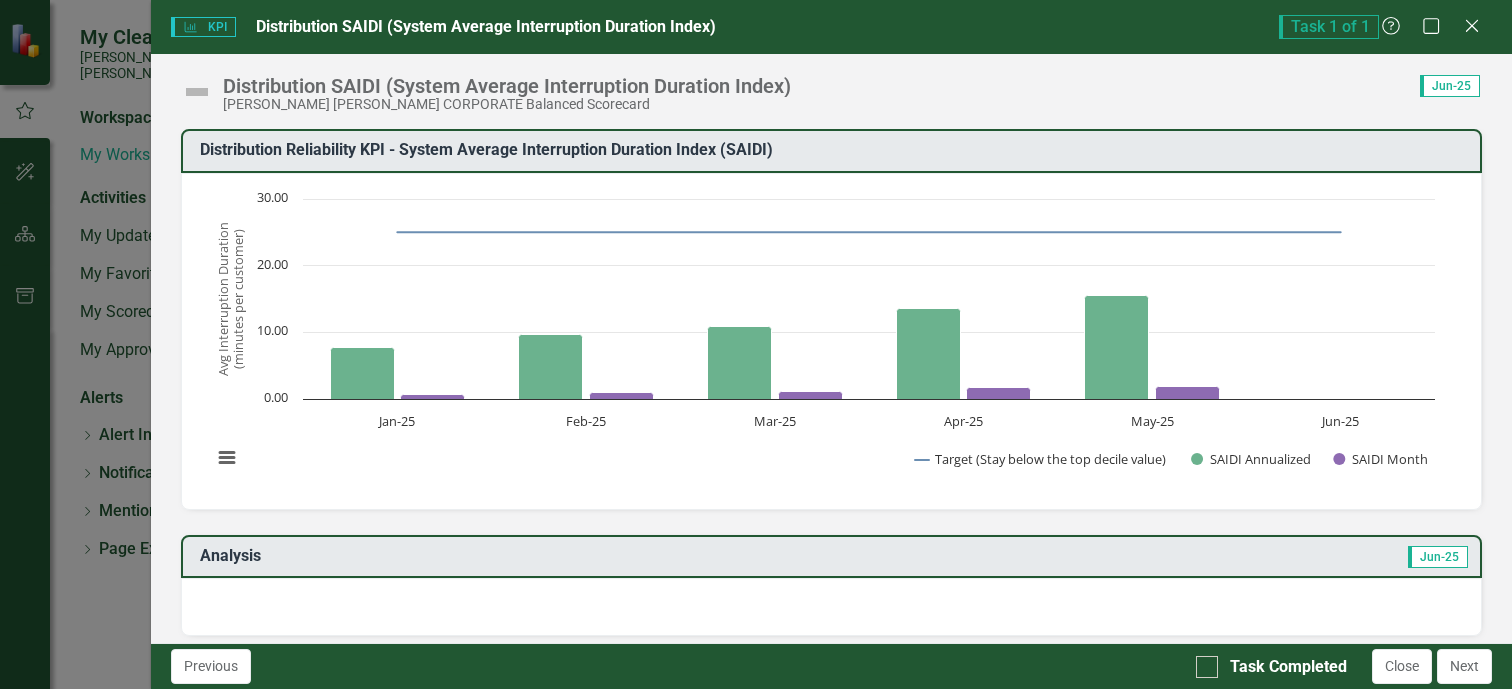 click on "Jun-25" at bounding box center (1450, 86) 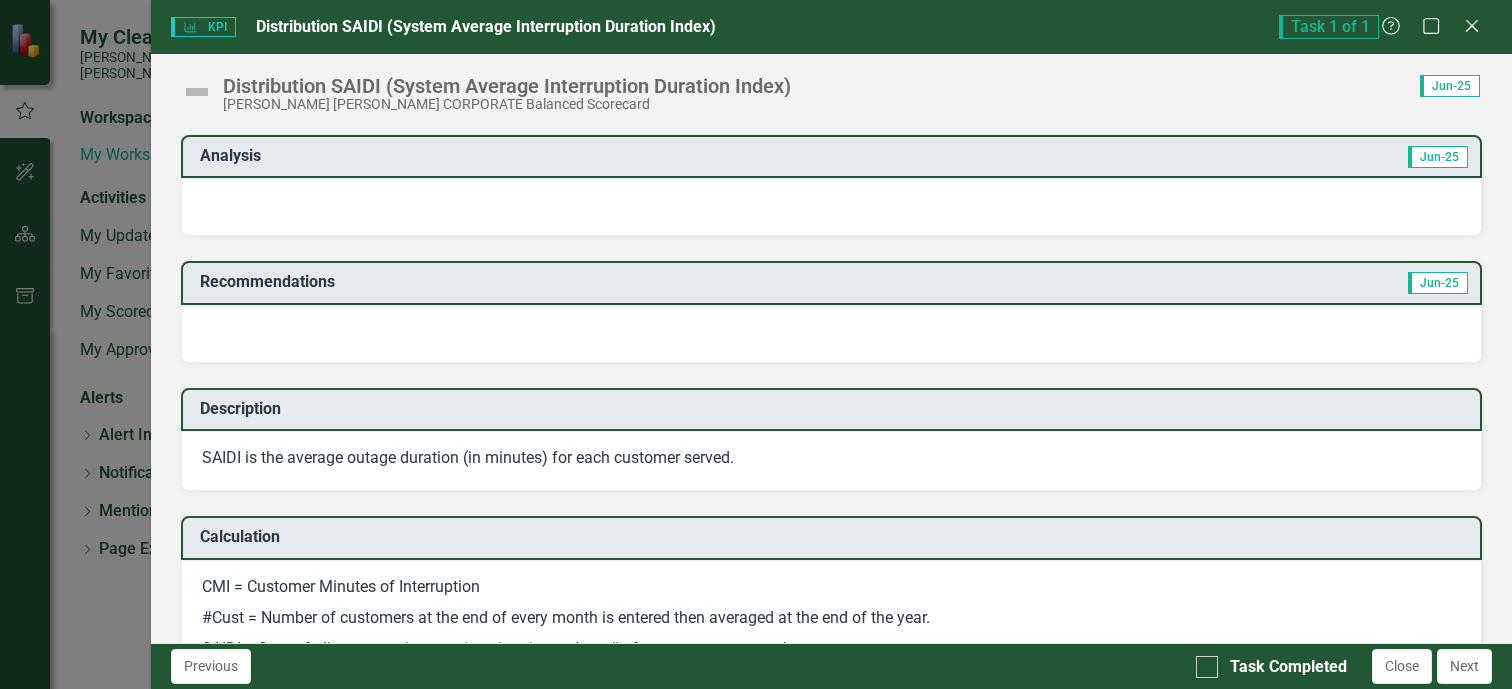 scroll, scrollTop: 0, scrollLeft: 0, axis: both 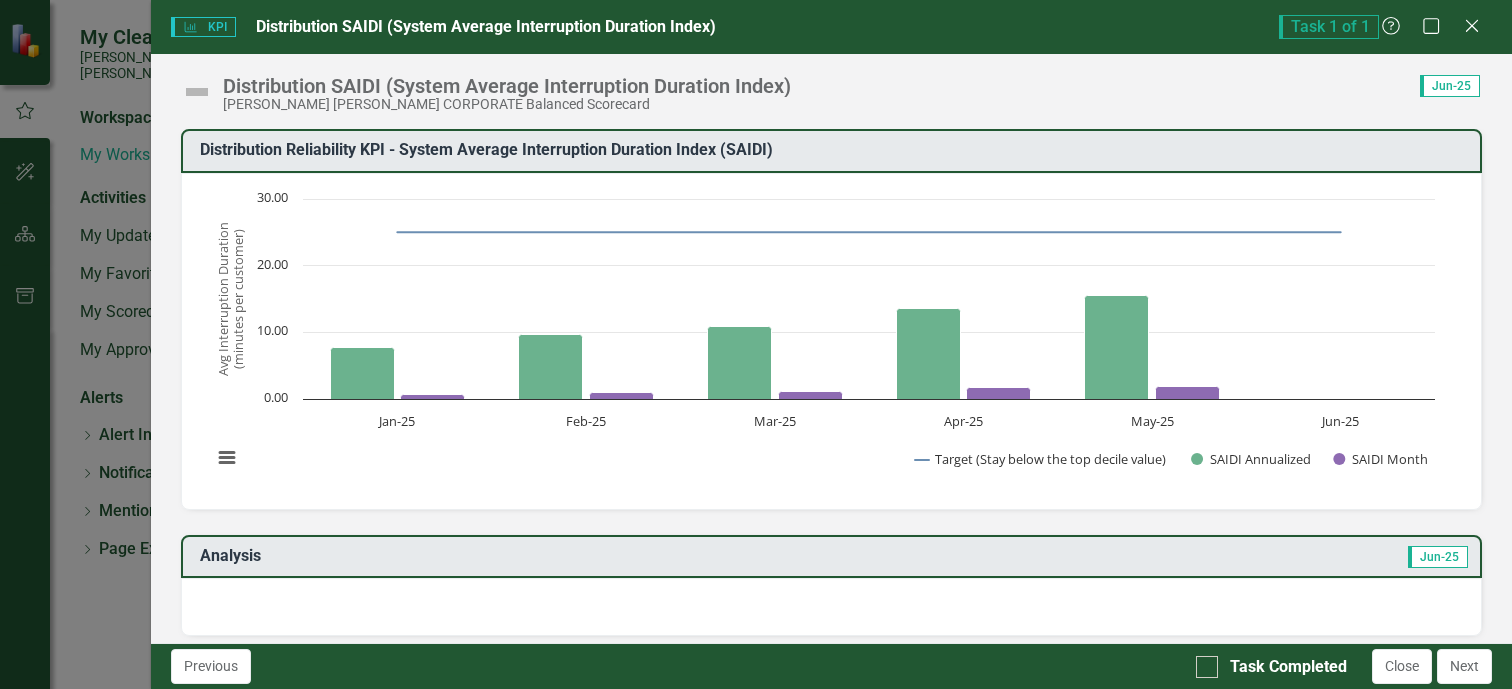 click on "Task 1 of 1" at bounding box center [1329, 27] 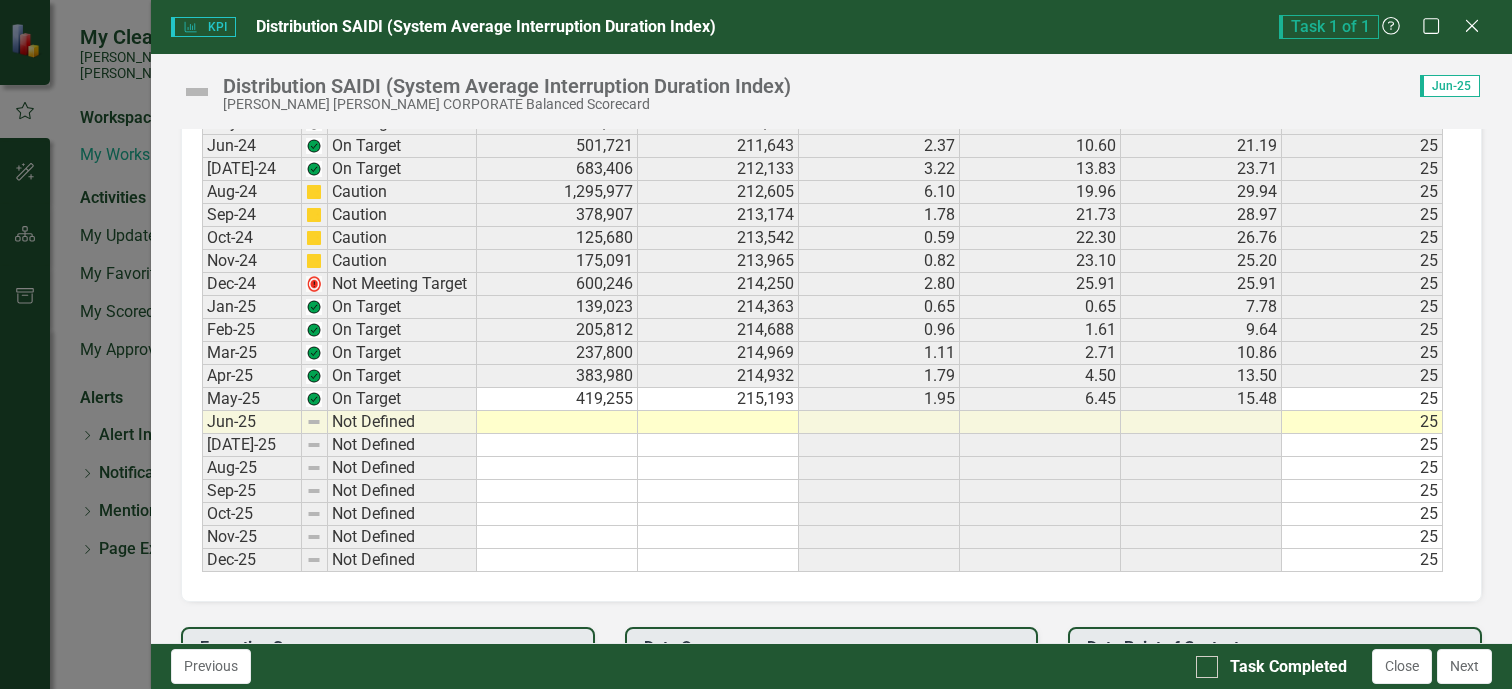 scroll, scrollTop: 1400, scrollLeft: 0, axis: vertical 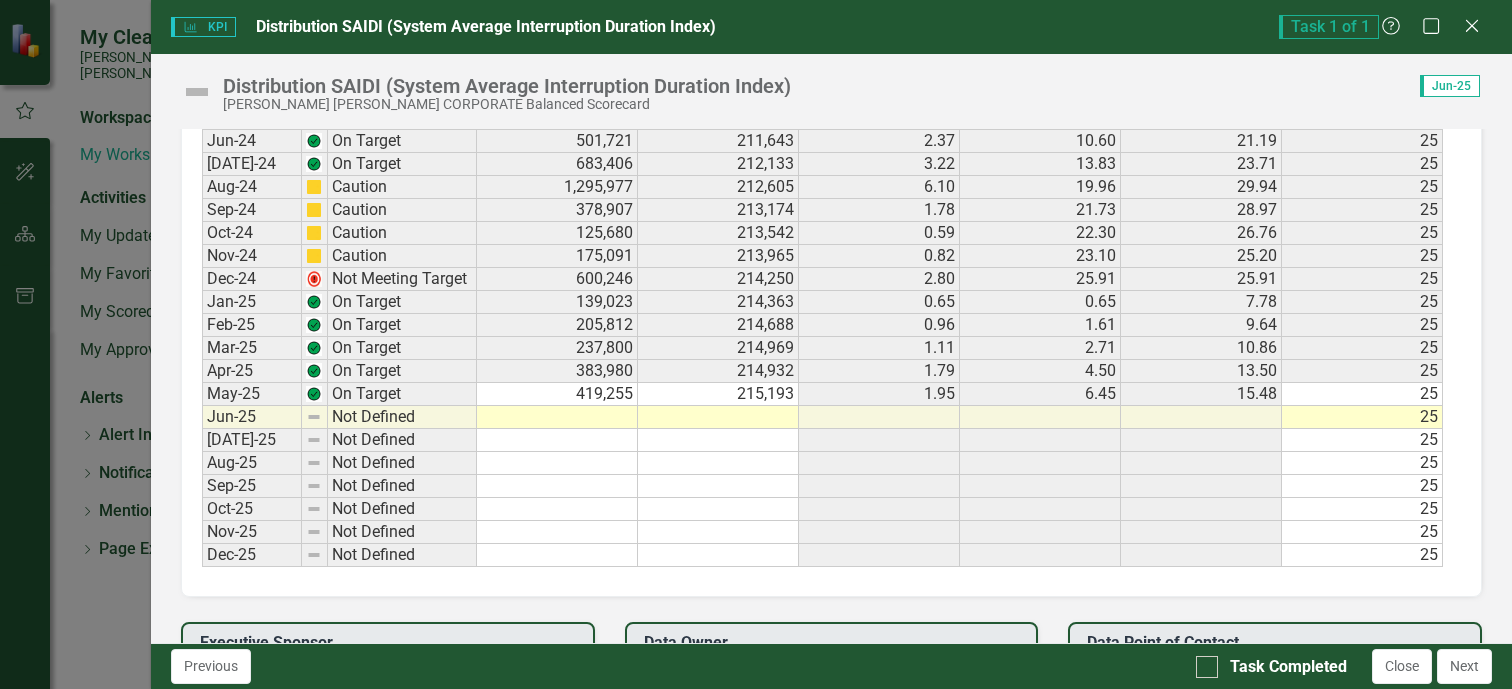 click on "419,255" at bounding box center (557, 394) 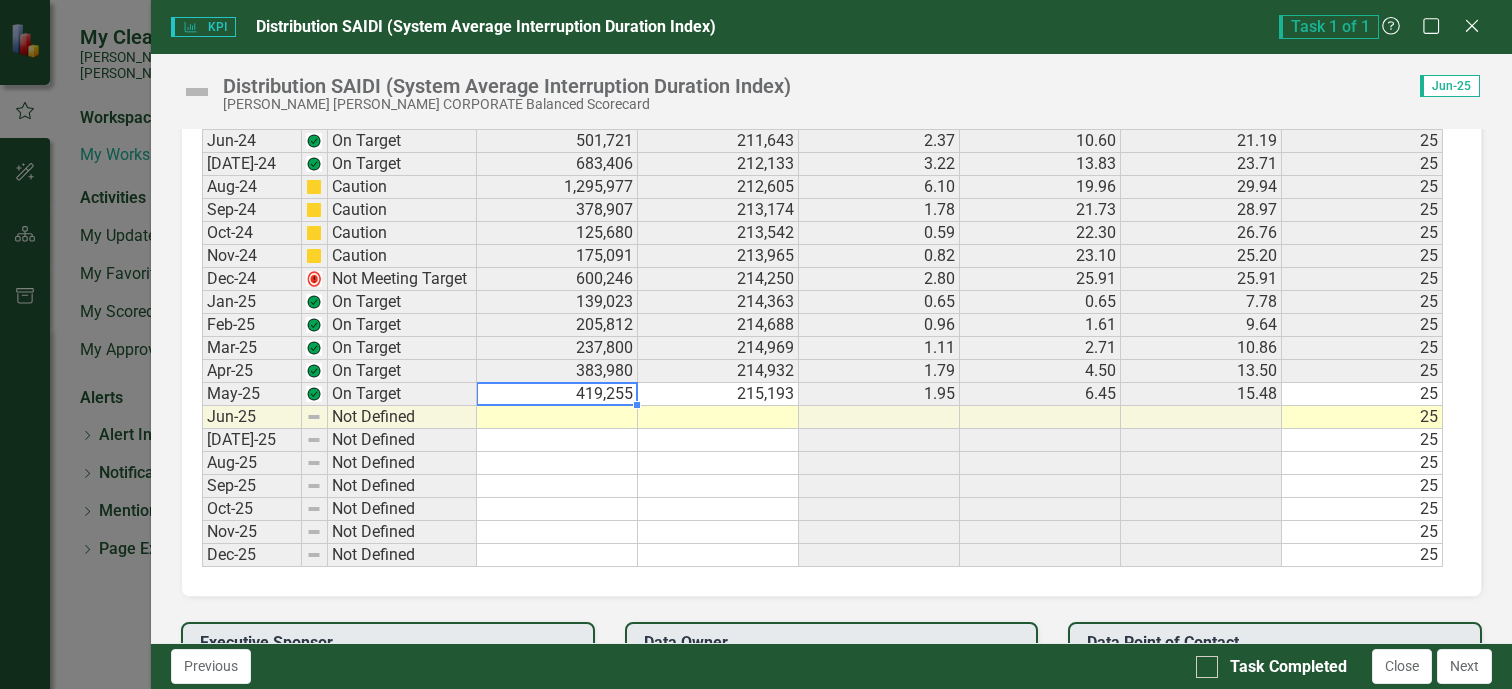 click at bounding box center [557, 417] 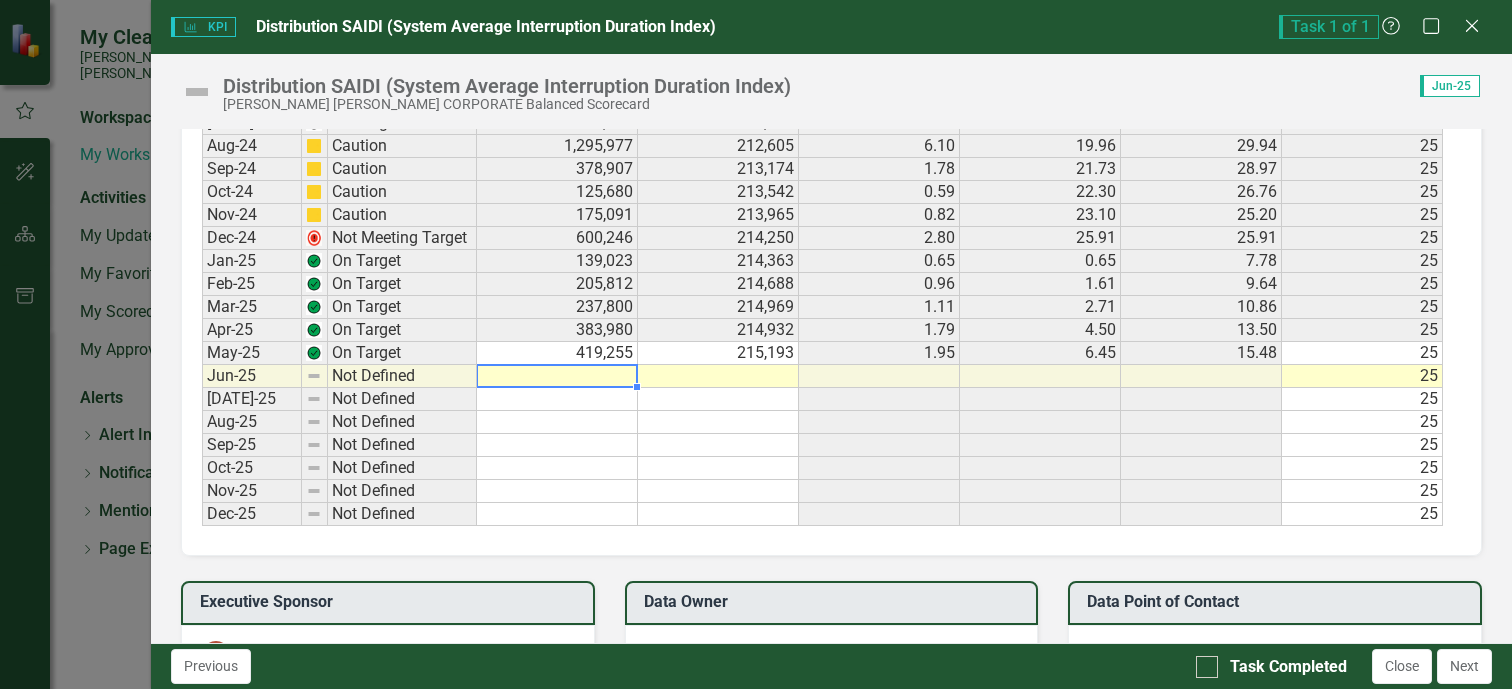 scroll, scrollTop: 1500, scrollLeft: 0, axis: vertical 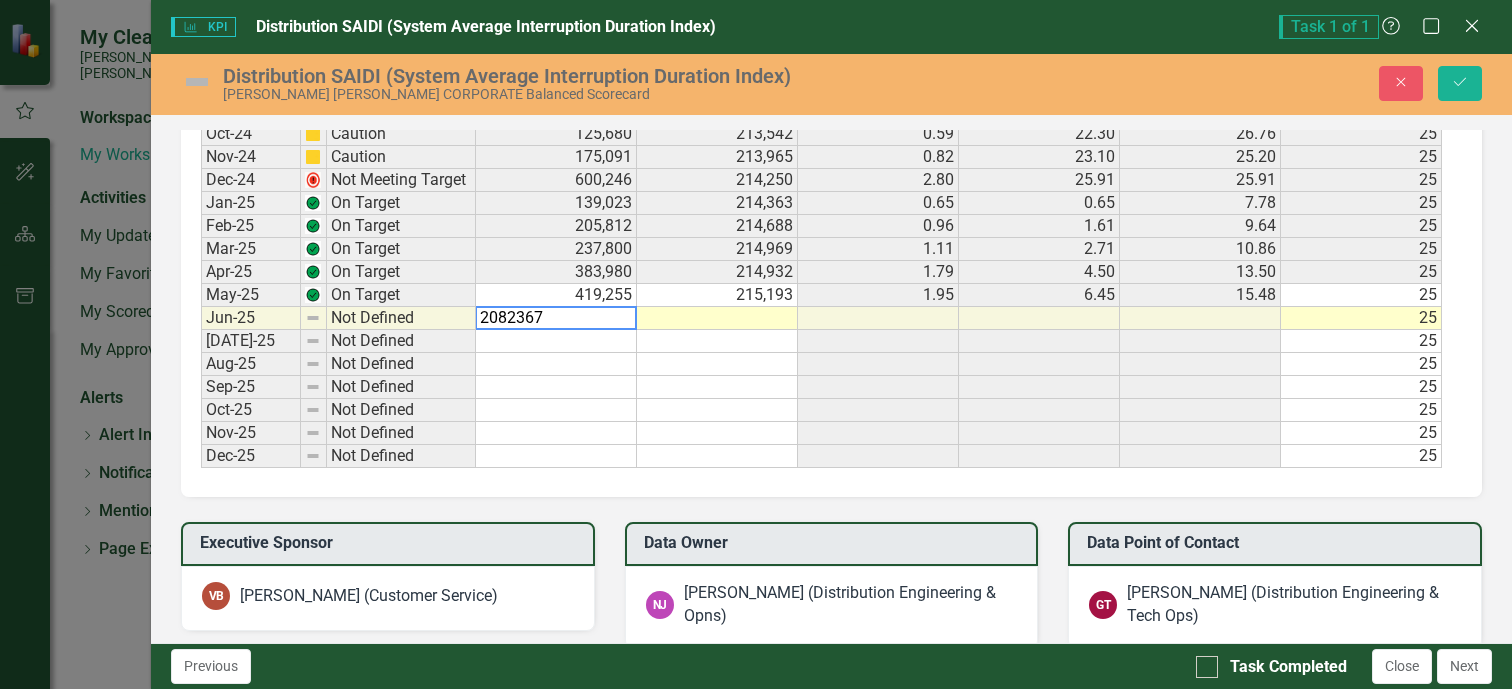 type on "2082367" 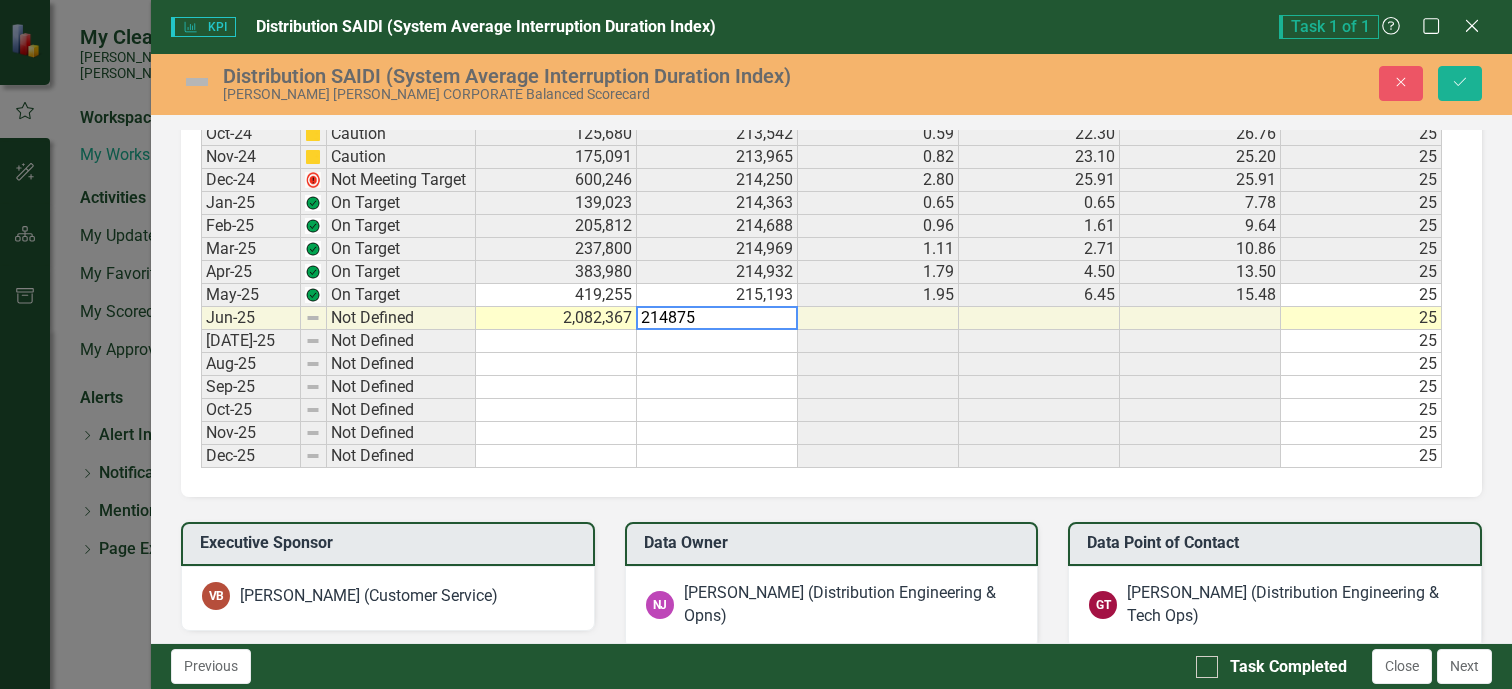 type on "214875" 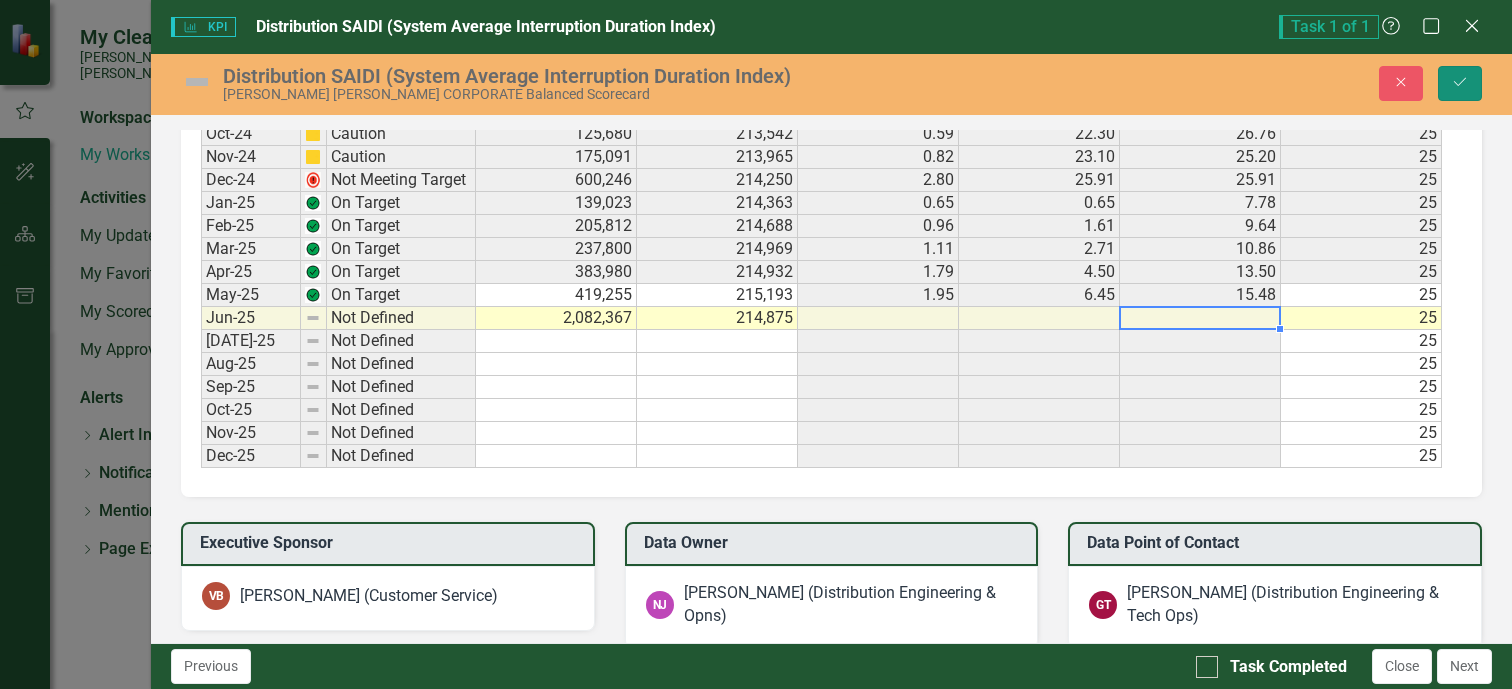 drag, startPoint x: 1461, startPoint y: 82, endPoint x: 1367, endPoint y: 410, distance: 341.20377 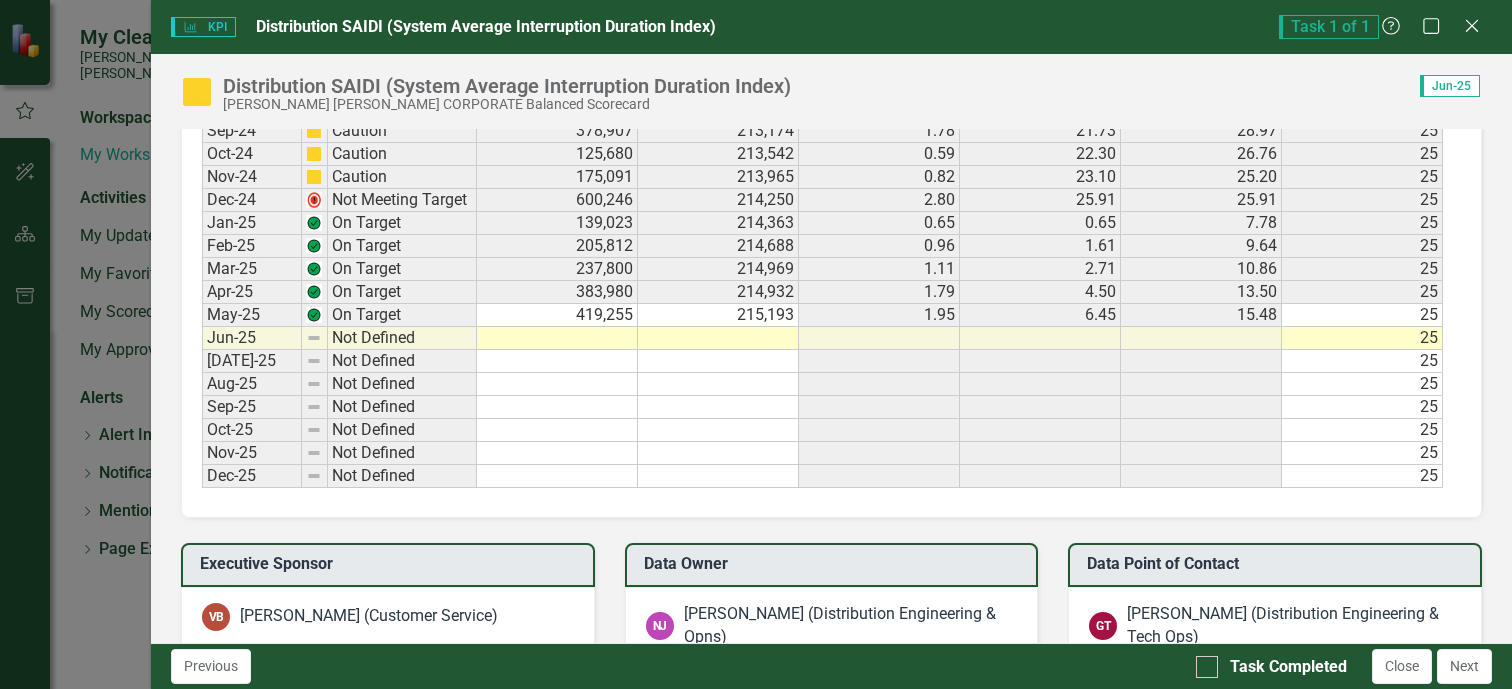scroll, scrollTop: 1500, scrollLeft: 0, axis: vertical 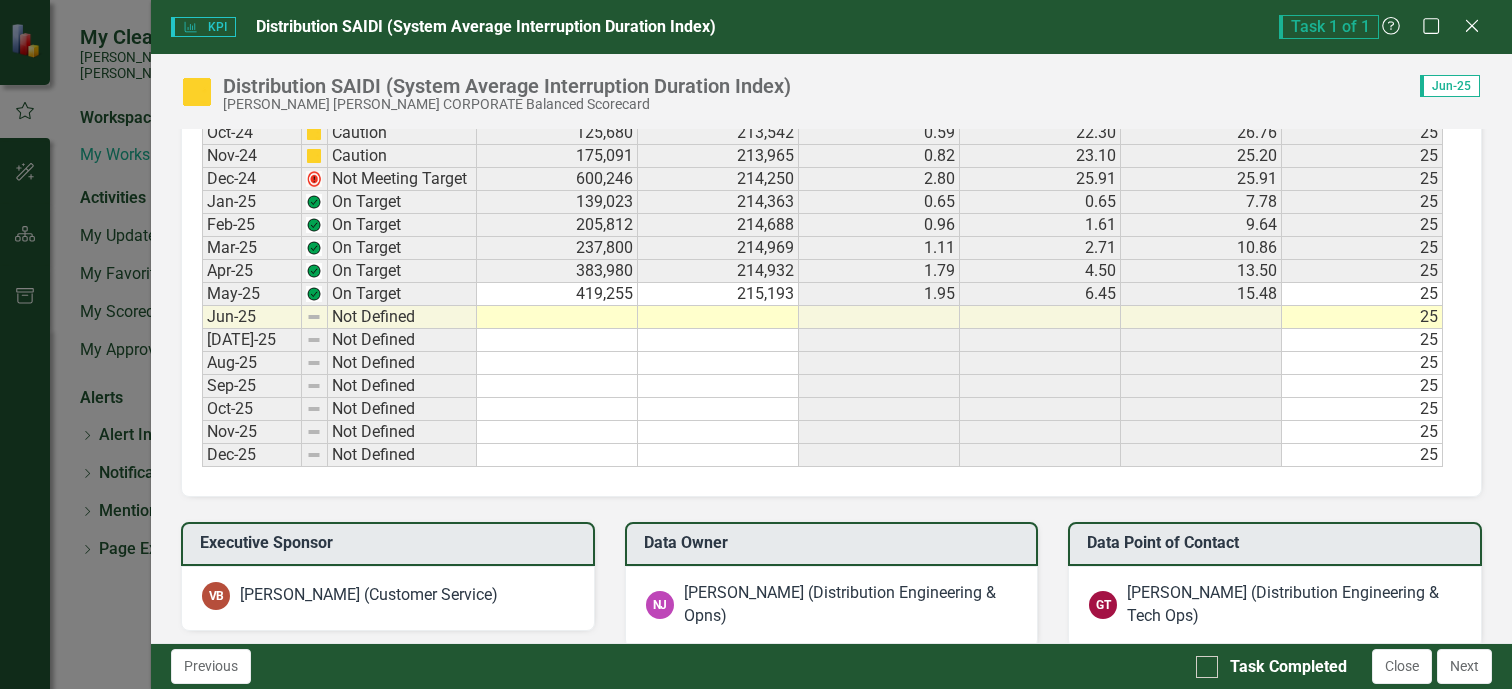 click at bounding box center (557, 317) 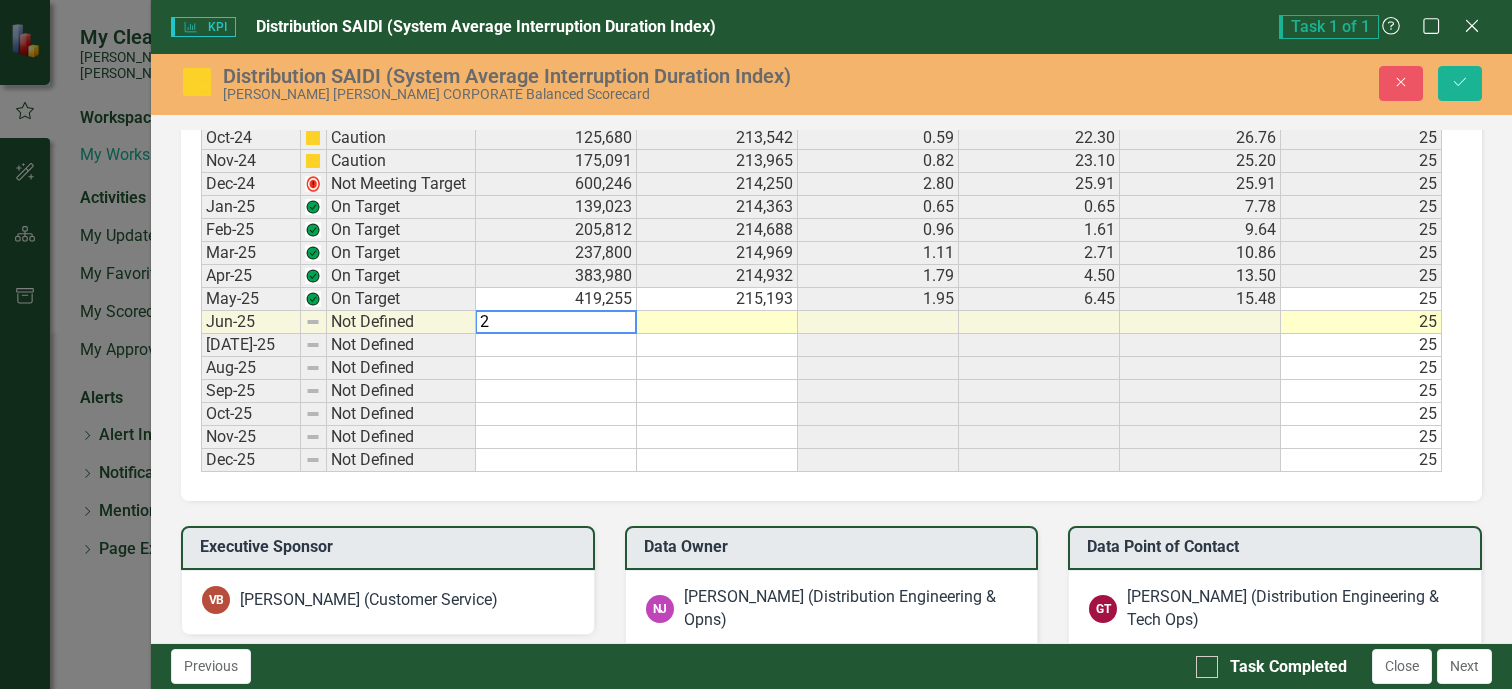 scroll, scrollTop: 1504, scrollLeft: 0, axis: vertical 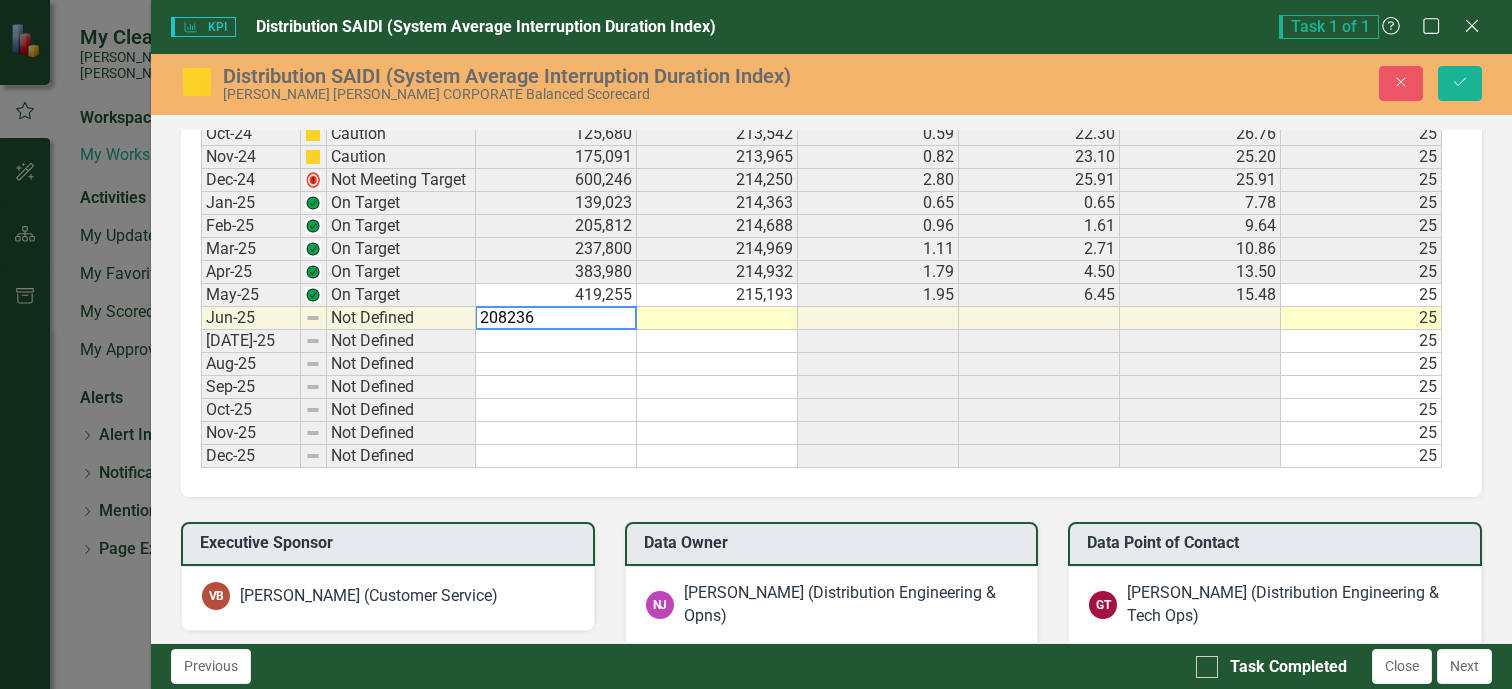 type on "2082367" 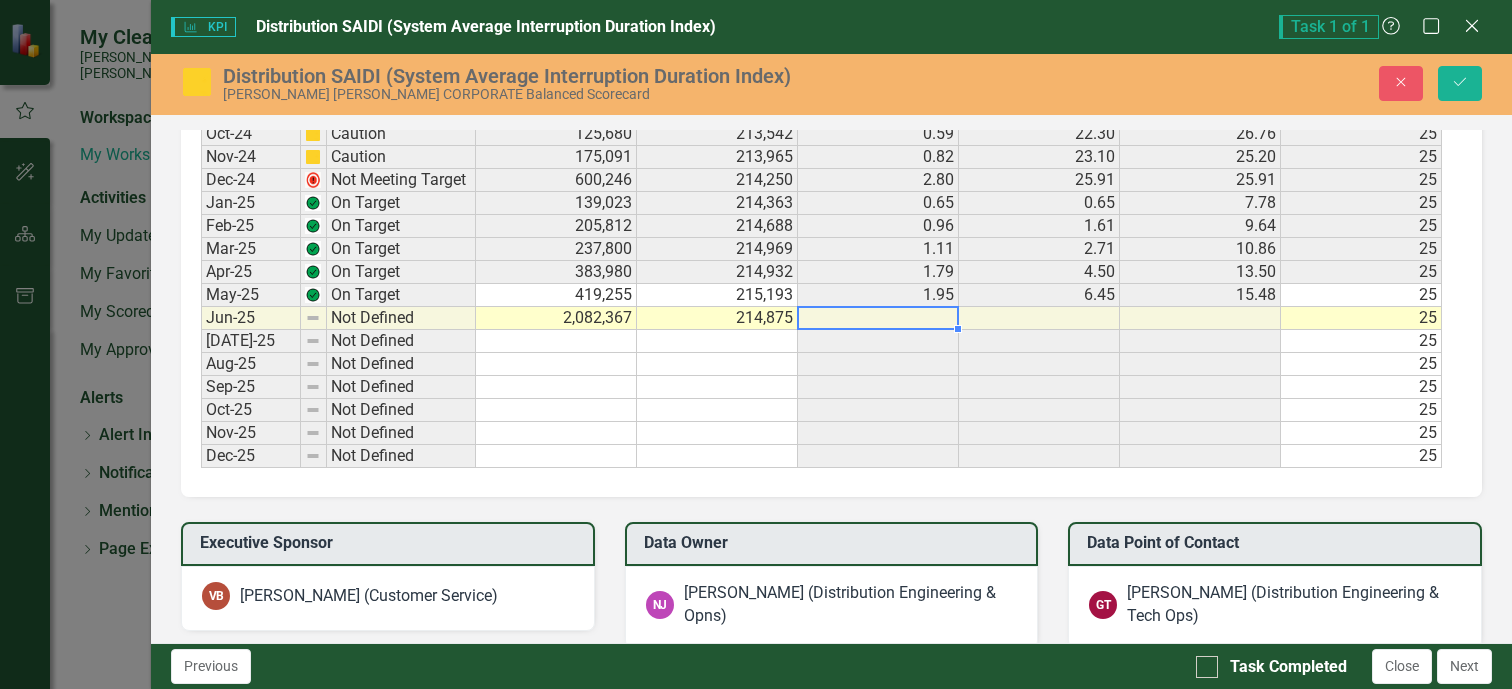 type on "214875" 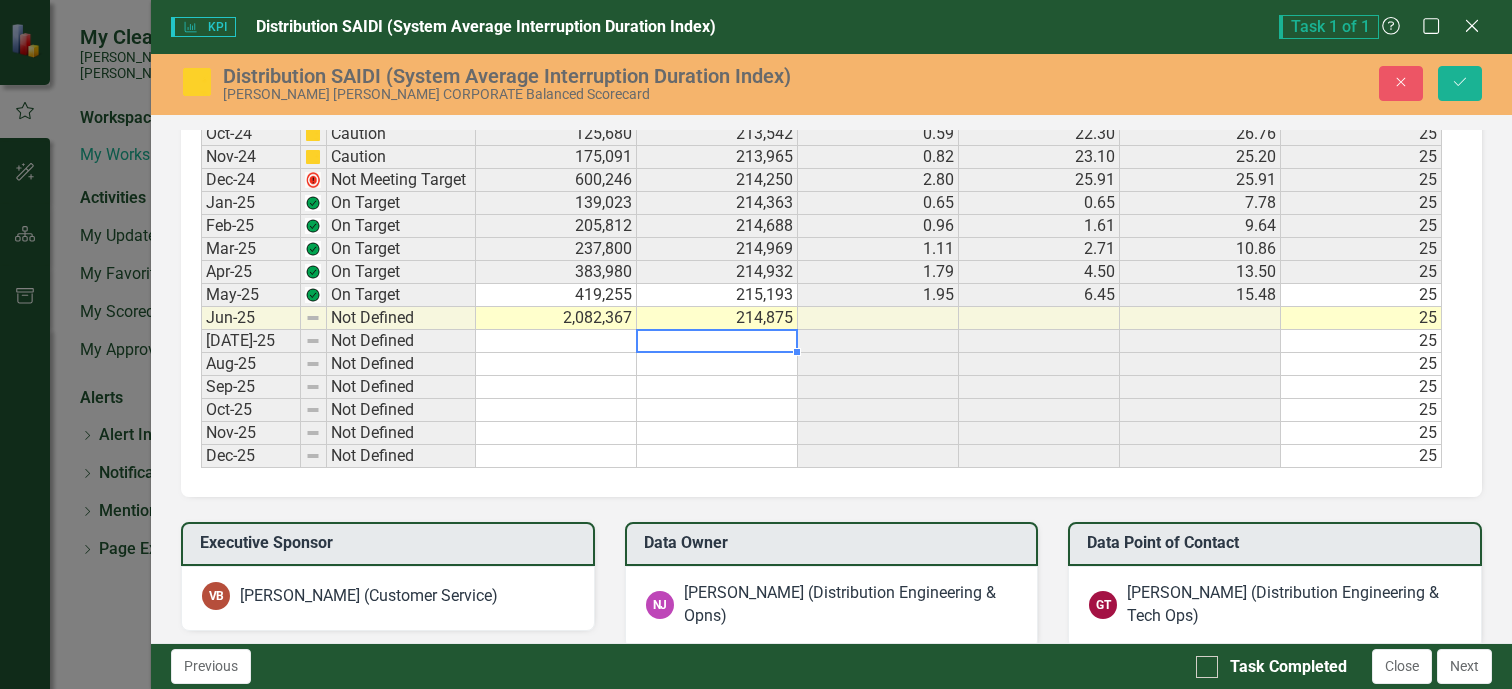 click at bounding box center (717, 341) 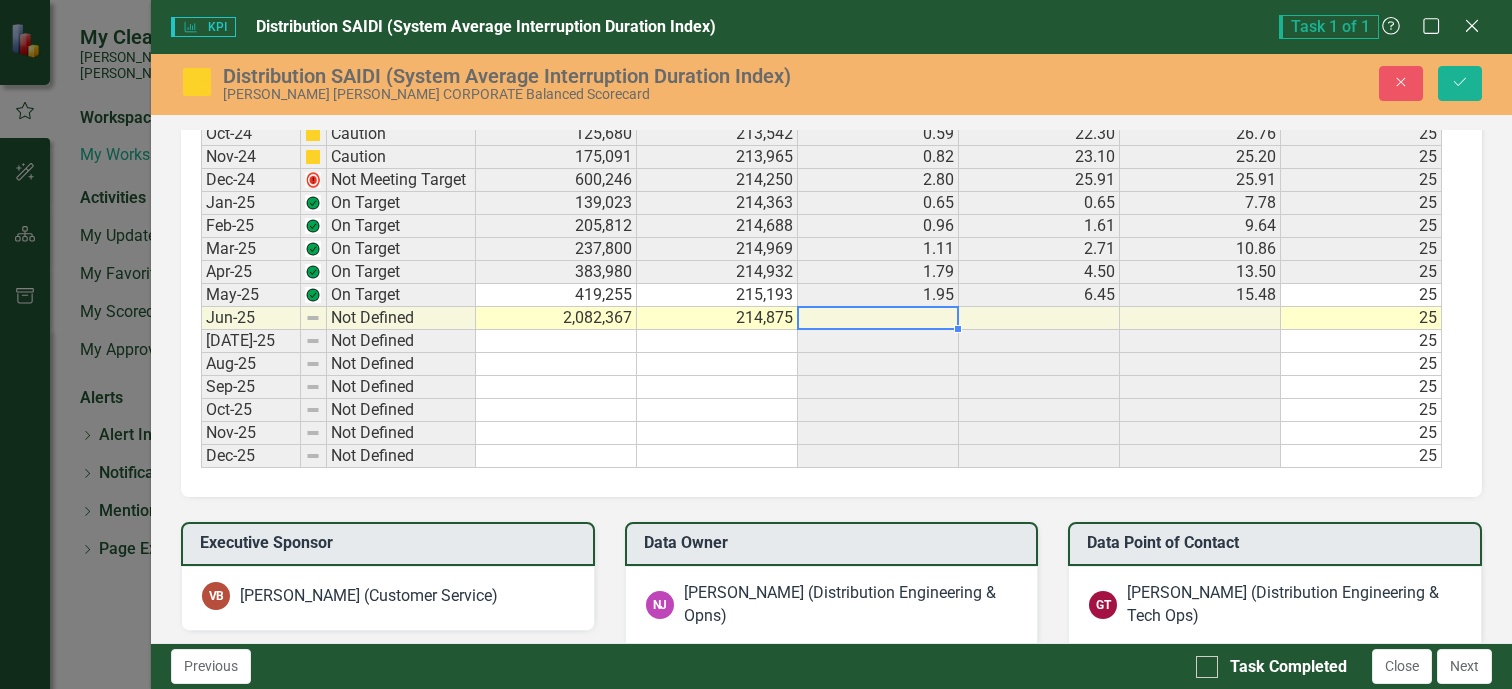 click at bounding box center (878, 318) 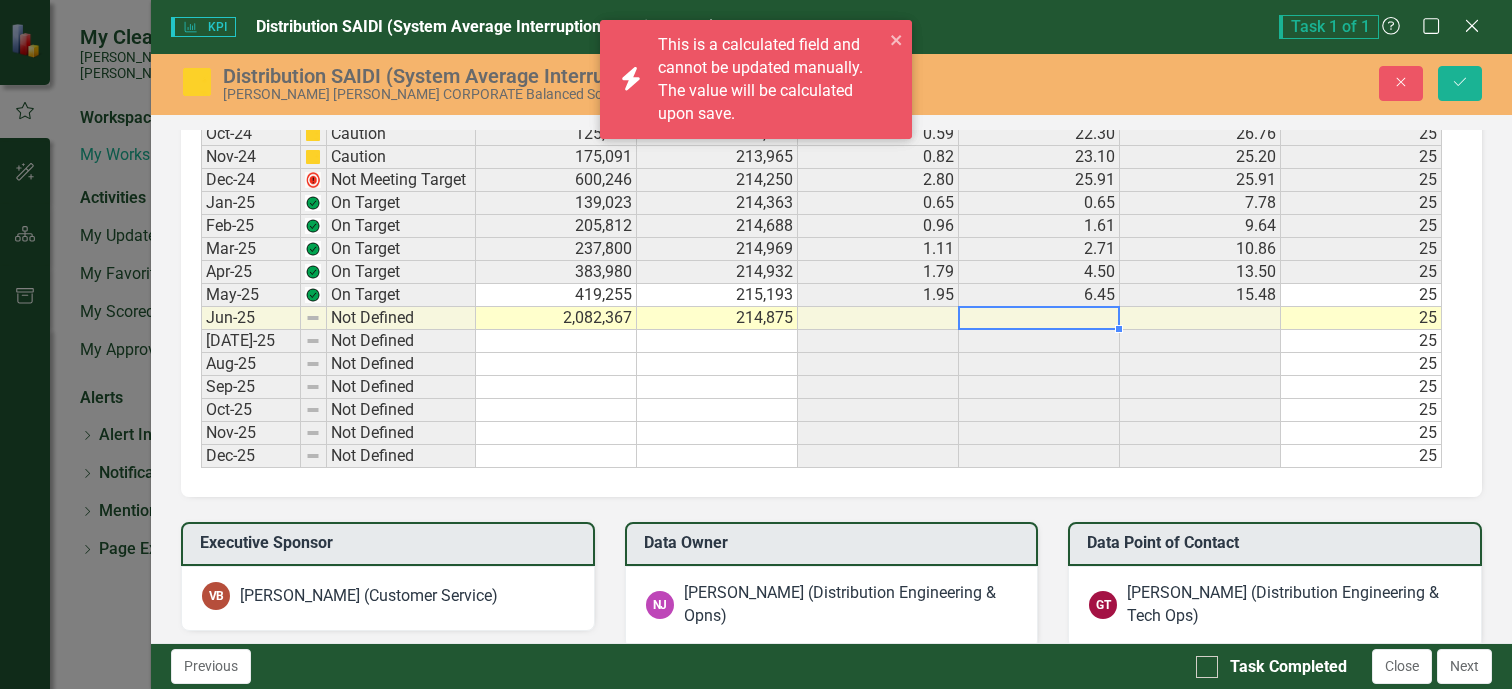 click at bounding box center [1039, 318] 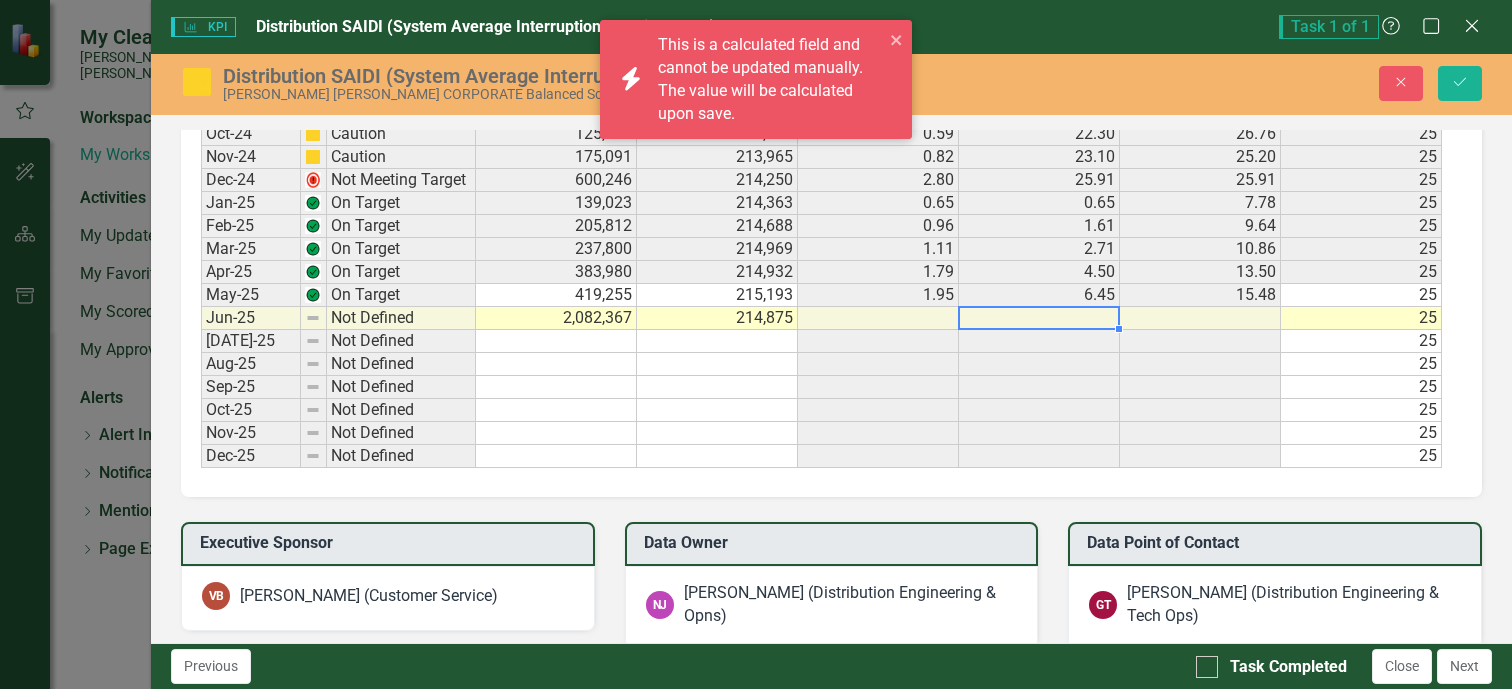 click at bounding box center [1200, 318] 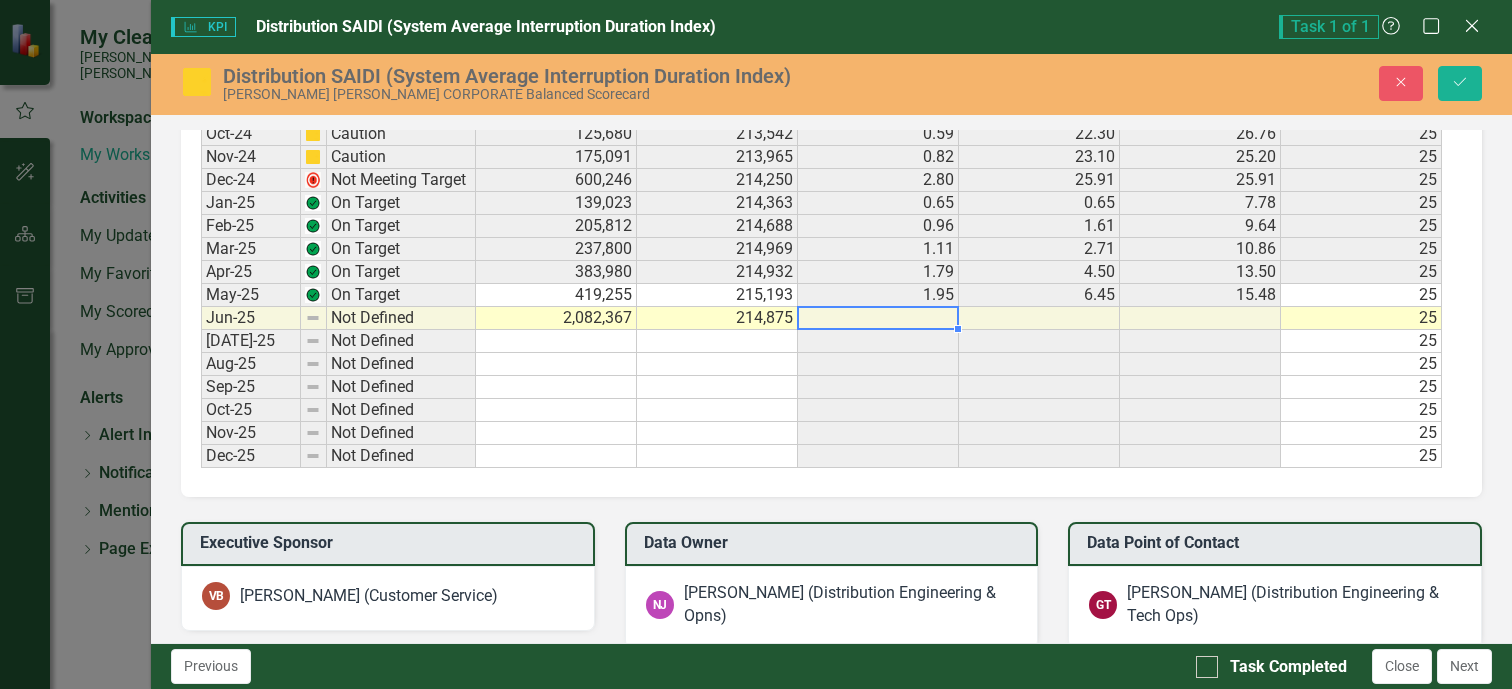 click at bounding box center (878, 318) 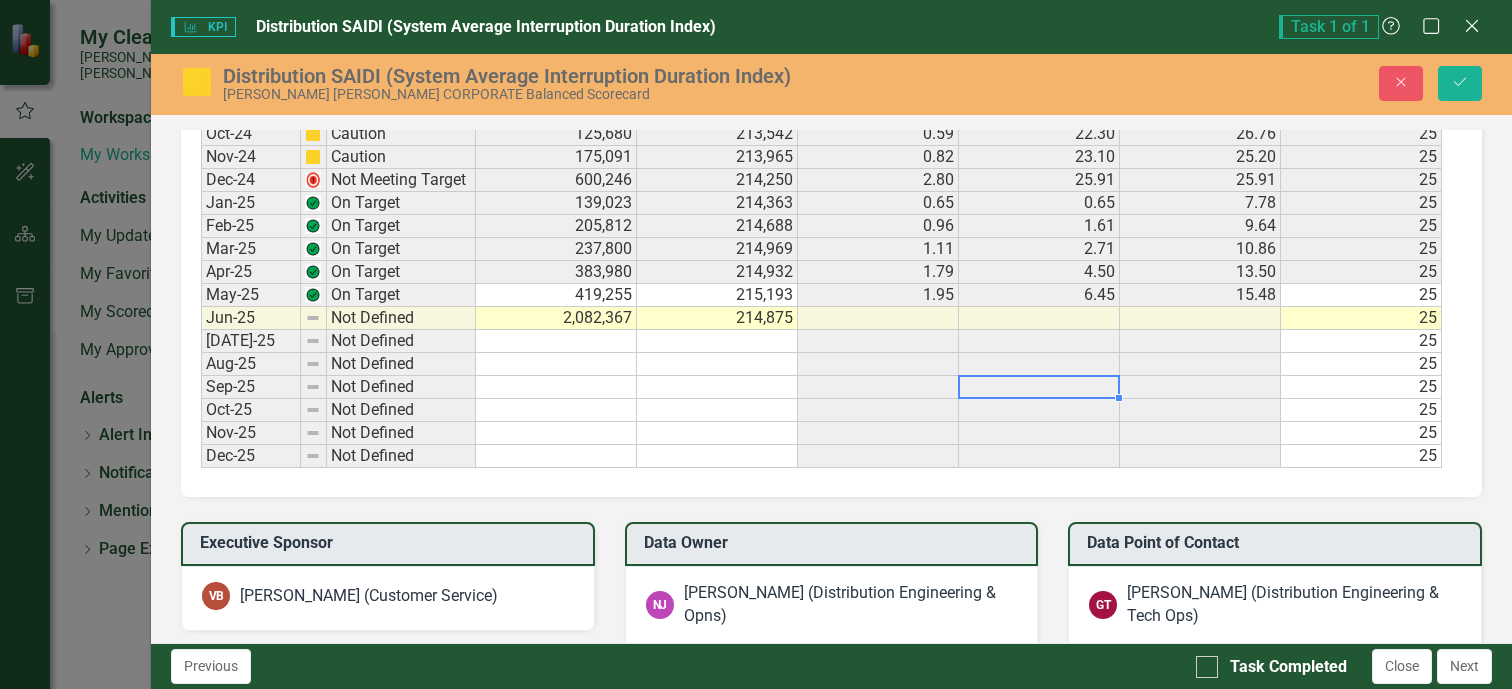 click at bounding box center [1039, 387] 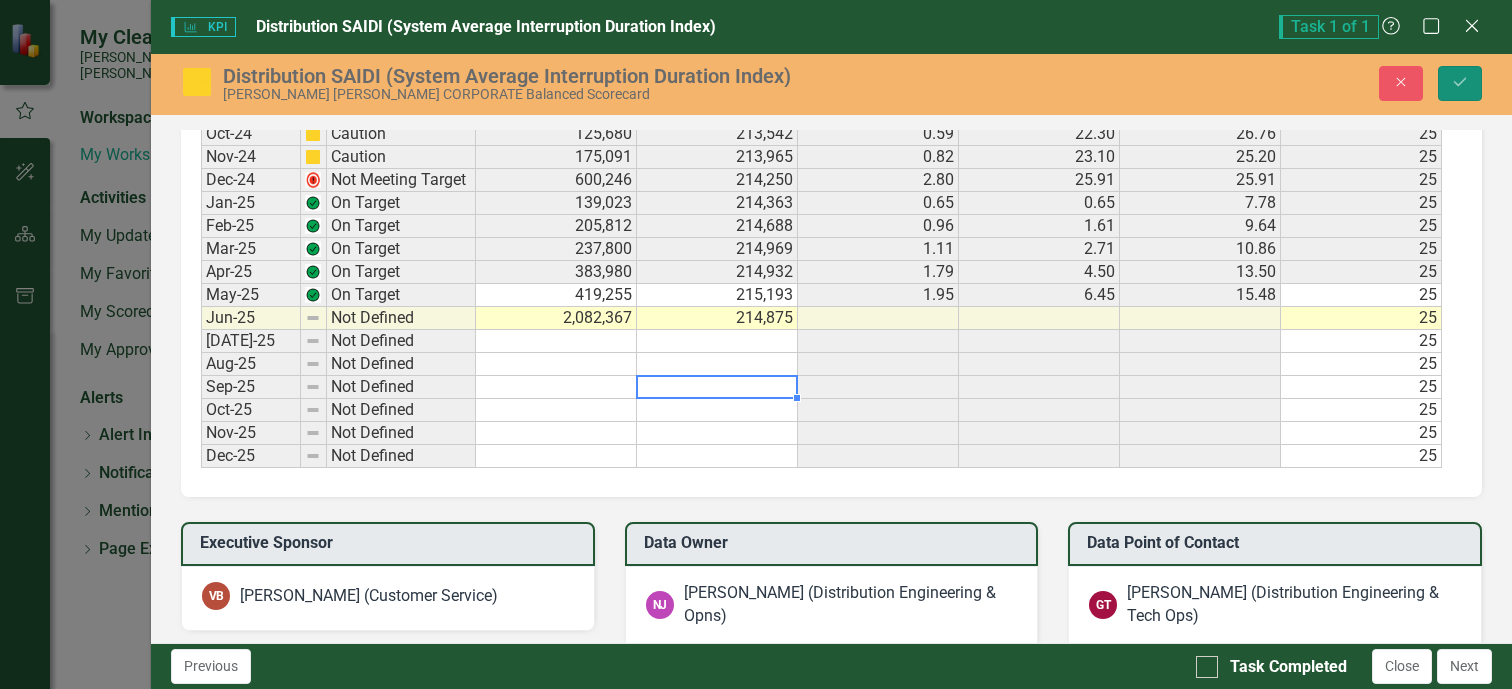 click on "Save" 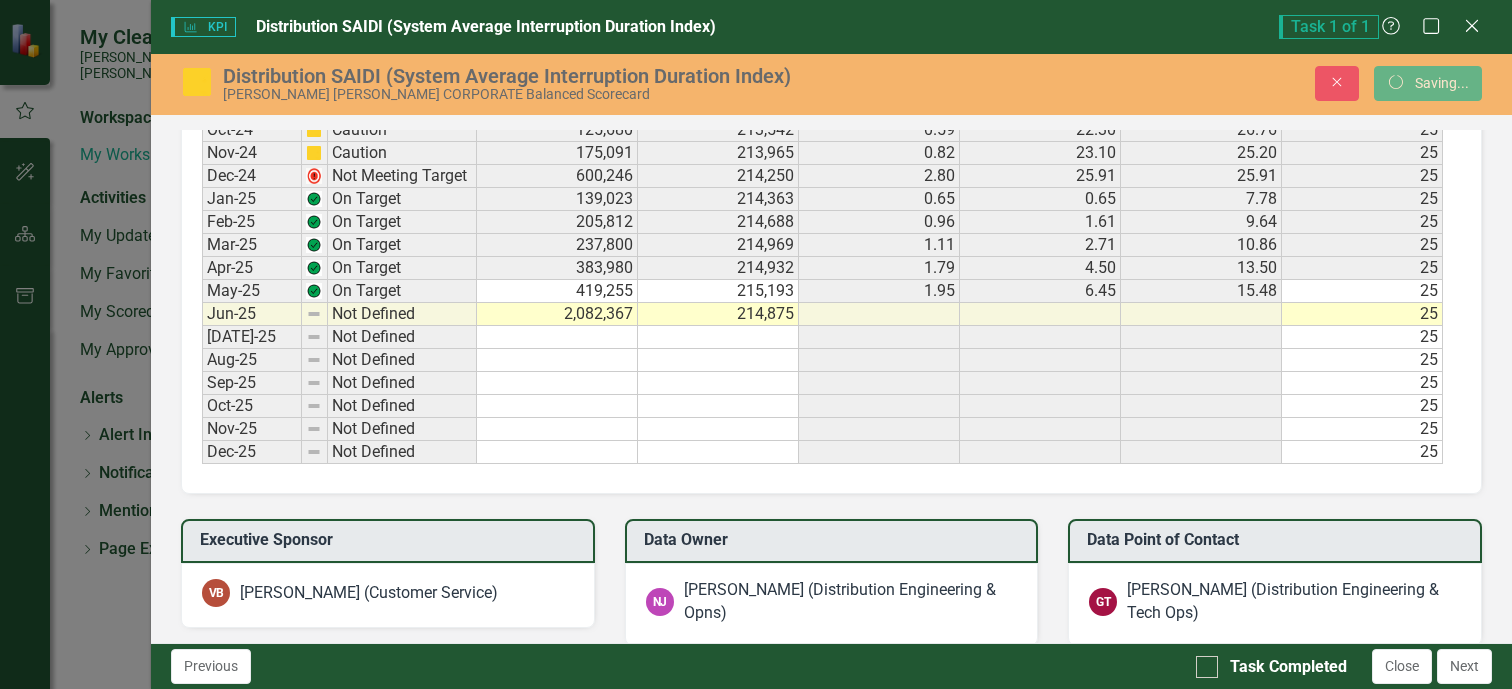 scroll, scrollTop: 1500, scrollLeft: 0, axis: vertical 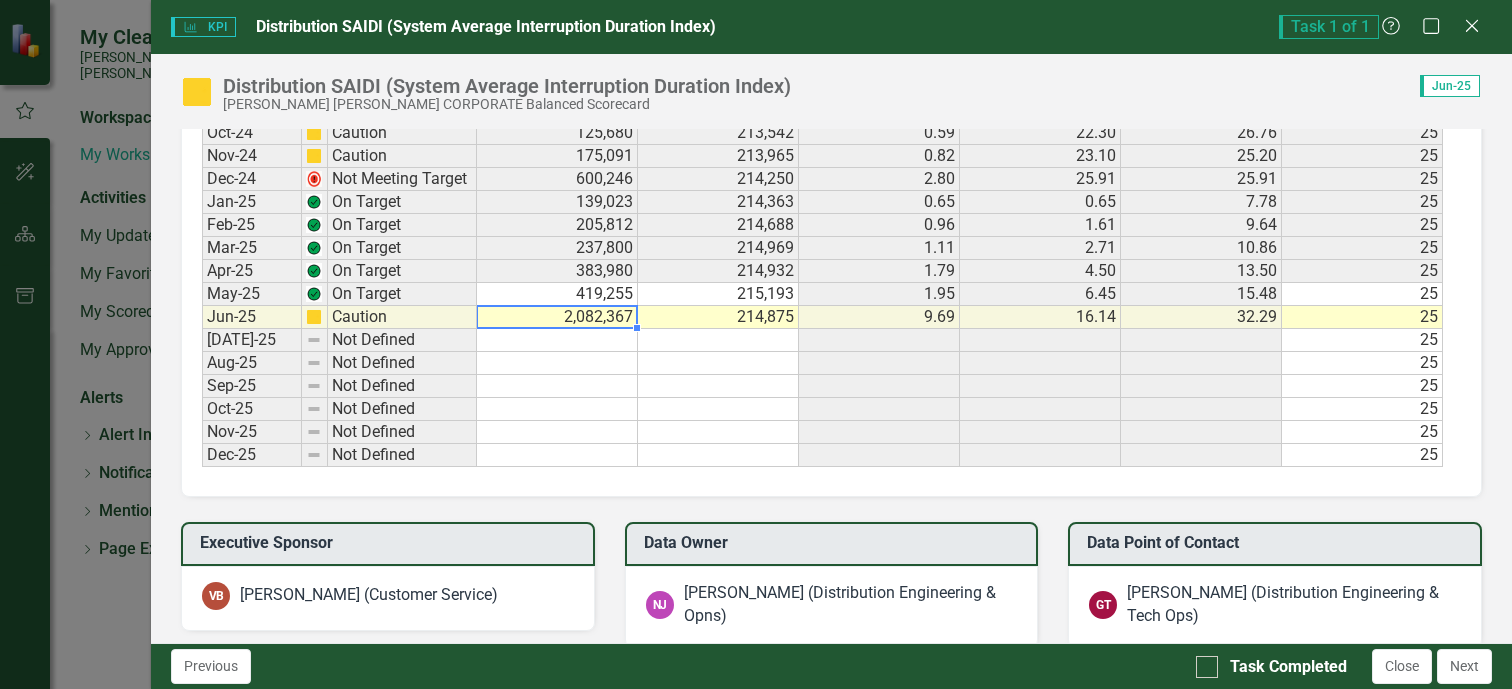 click on "2,082,367" at bounding box center (557, 317) 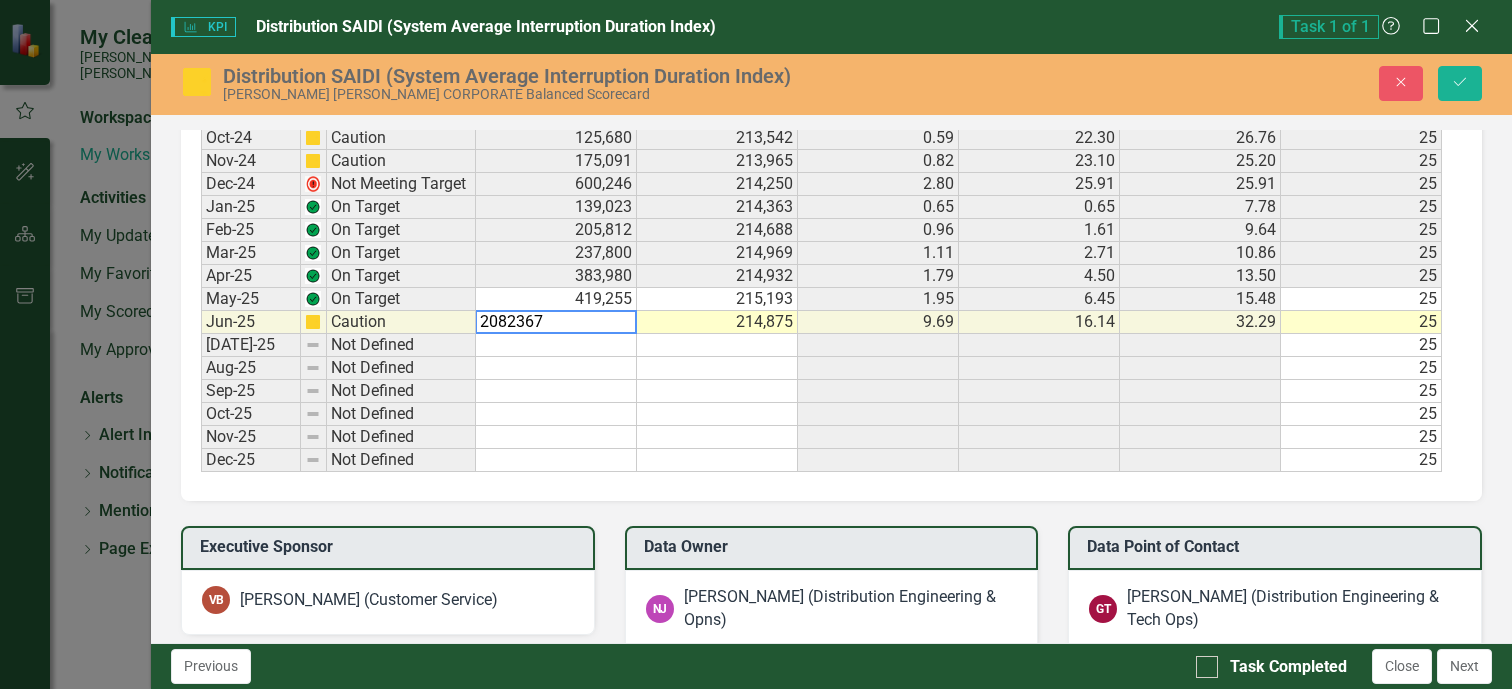scroll, scrollTop: 1504, scrollLeft: 0, axis: vertical 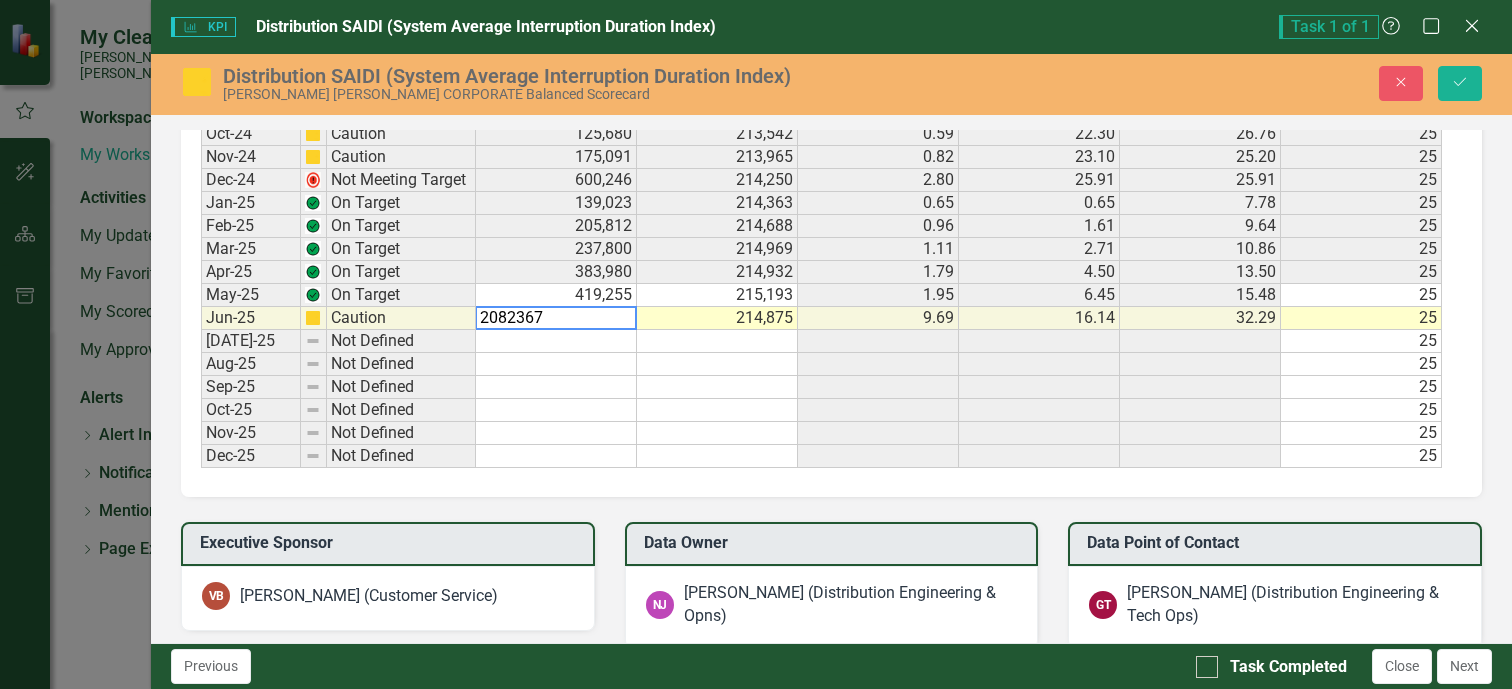 drag, startPoint x: 553, startPoint y: 315, endPoint x: 455, endPoint y: 335, distance: 100.02 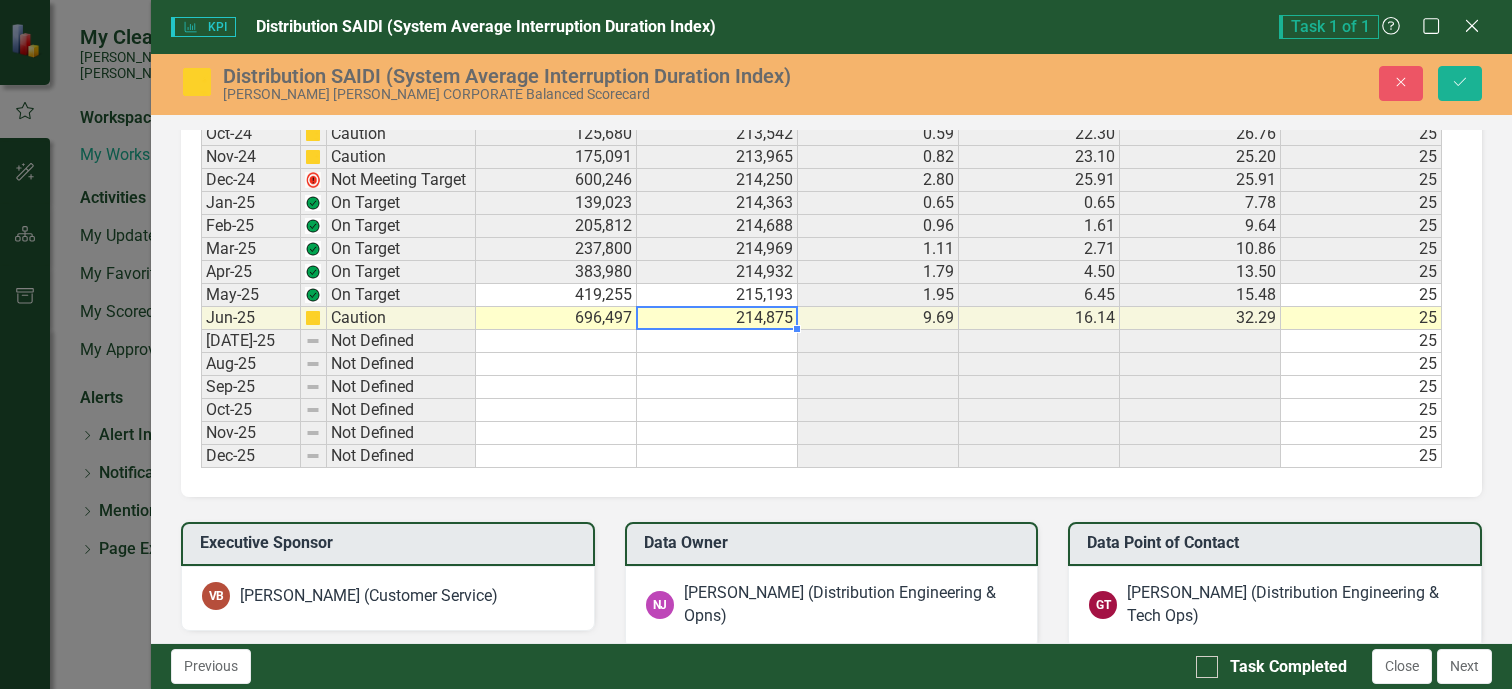 click on "214,875" at bounding box center (717, 318) 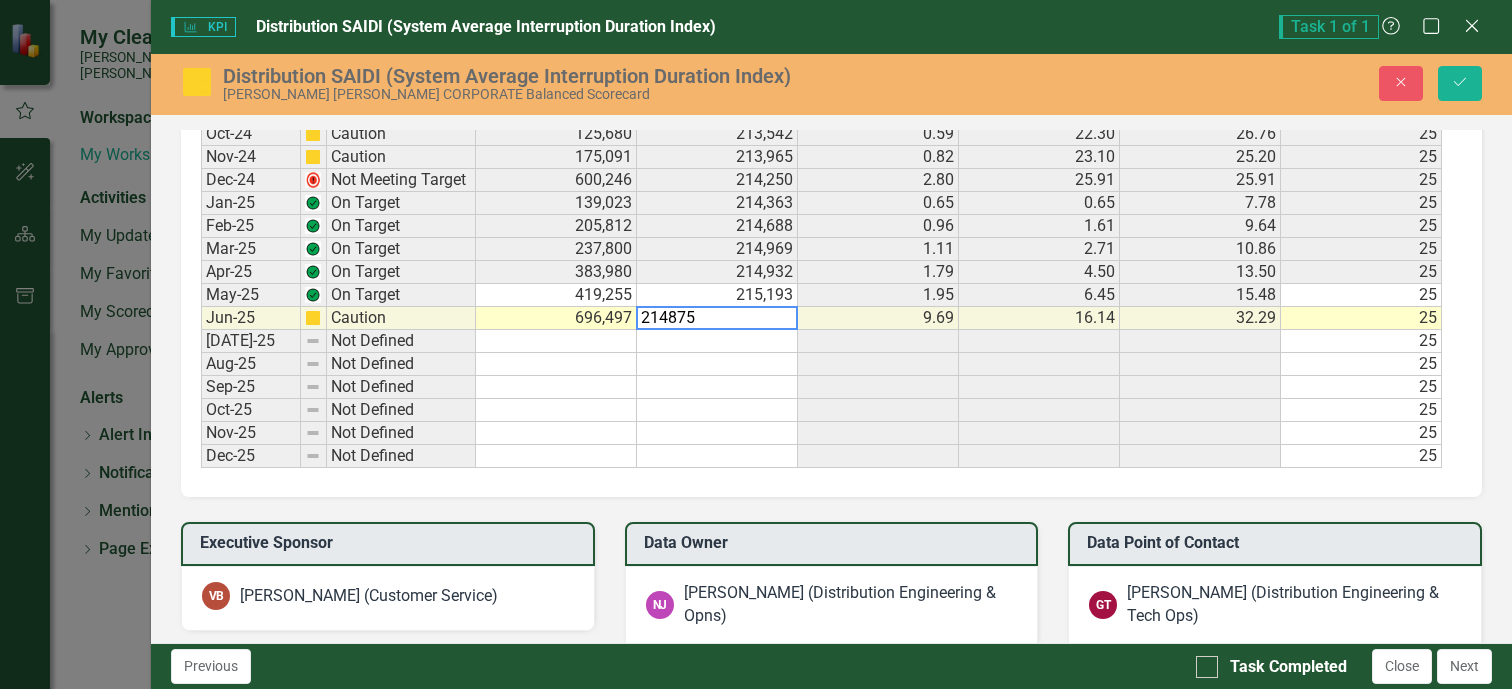 drag, startPoint x: 664, startPoint y: 319, endPoint x: 704, endPoint y: 317, distance: 40.04997 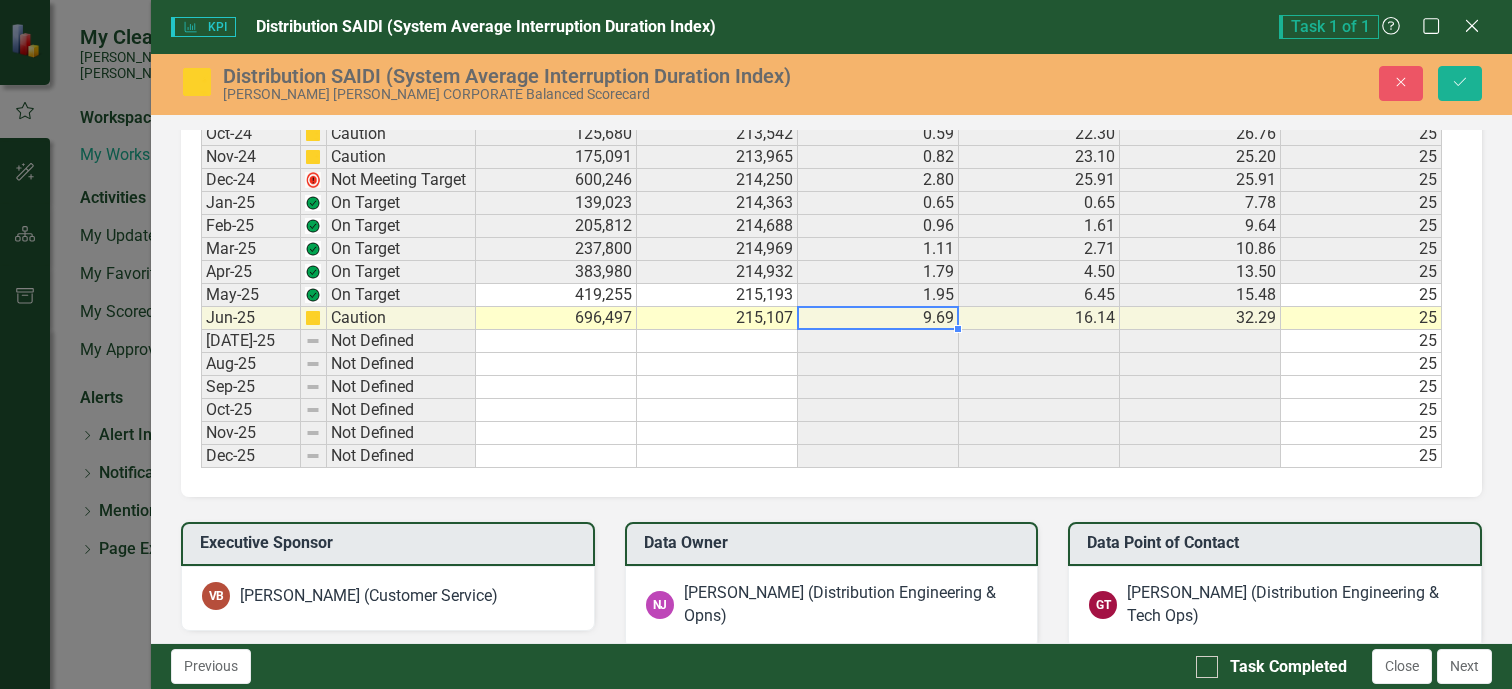 type on "215107" 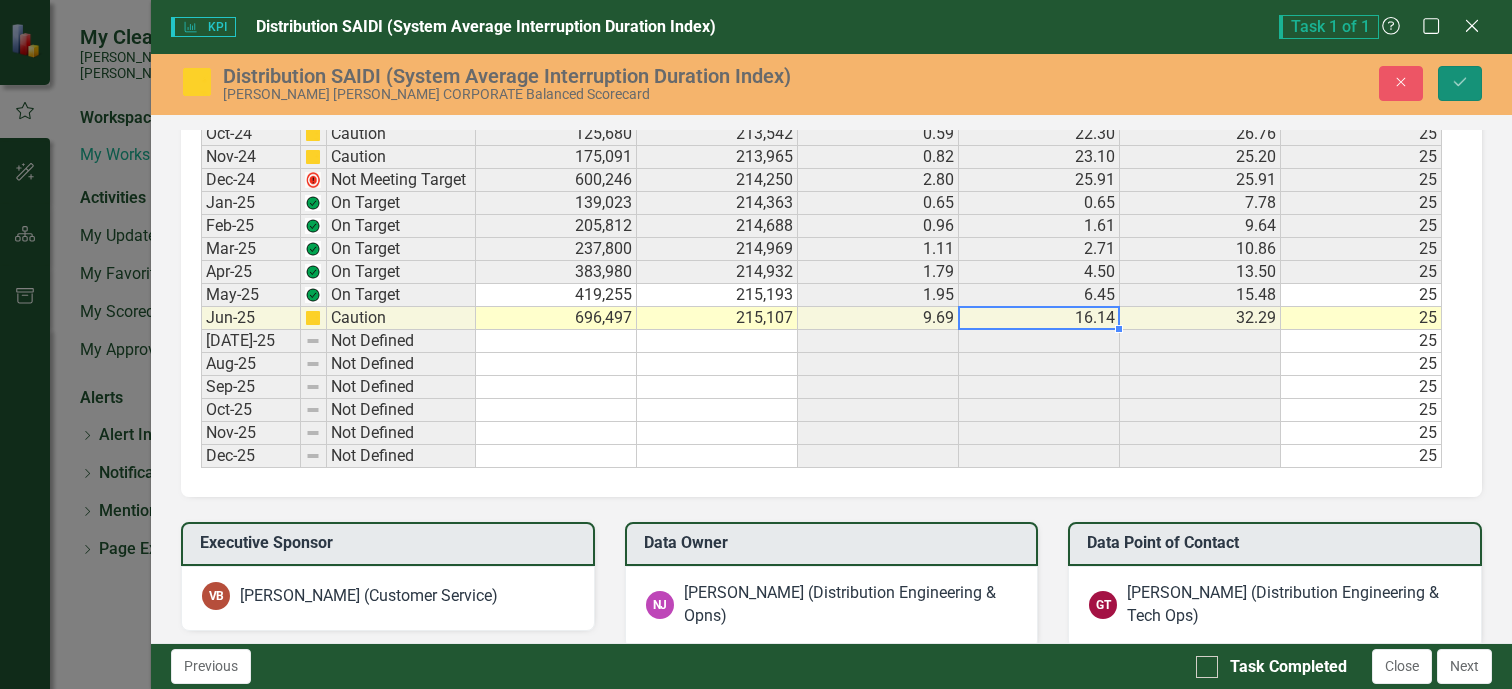 click on "Save" 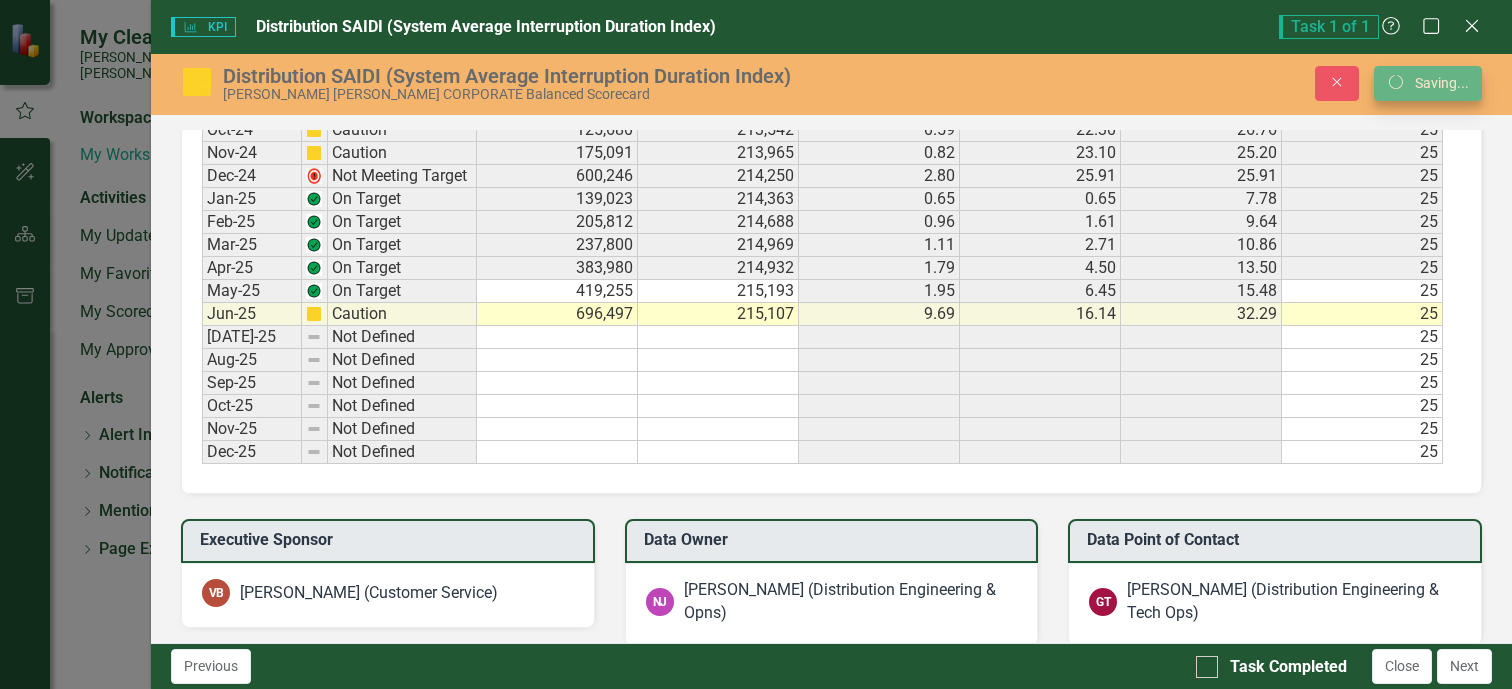 scroll, scrollTop: 0, scrollLeft: 0, axis: both 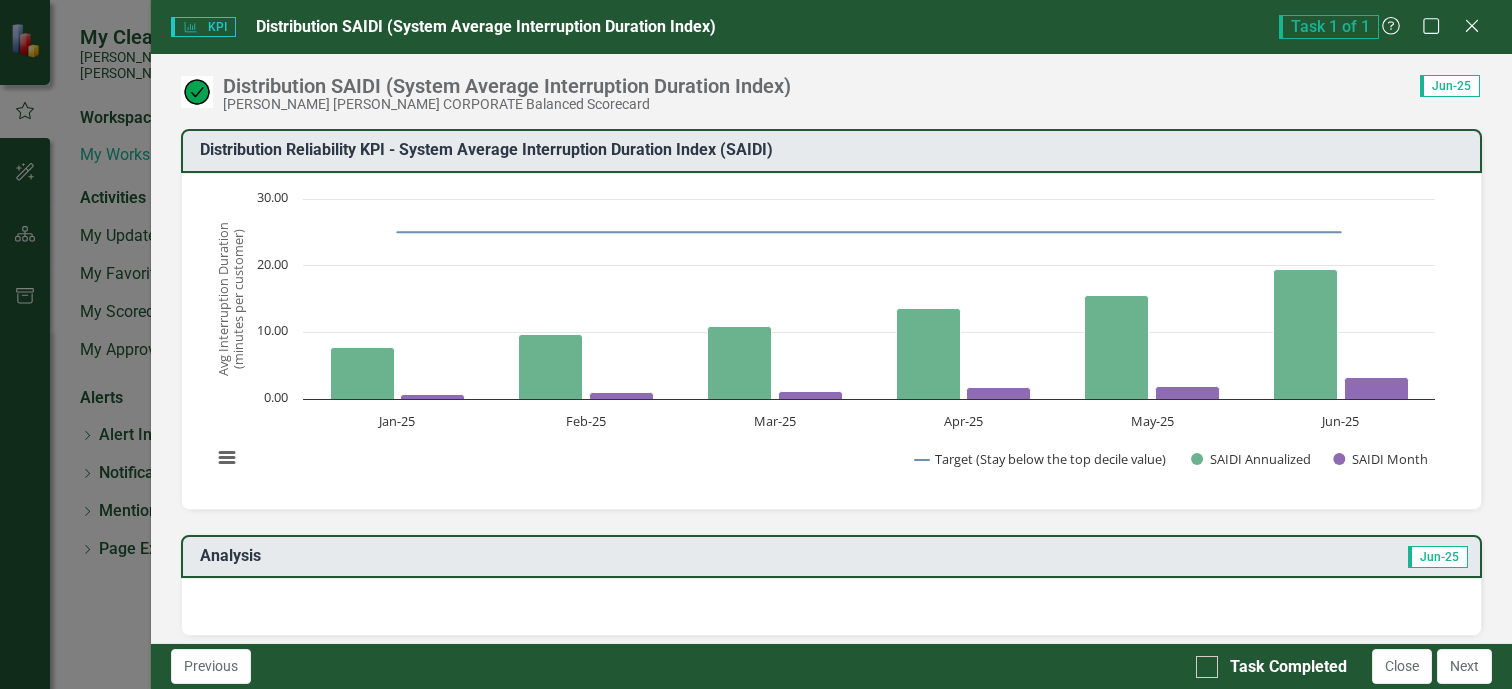click on "Close" 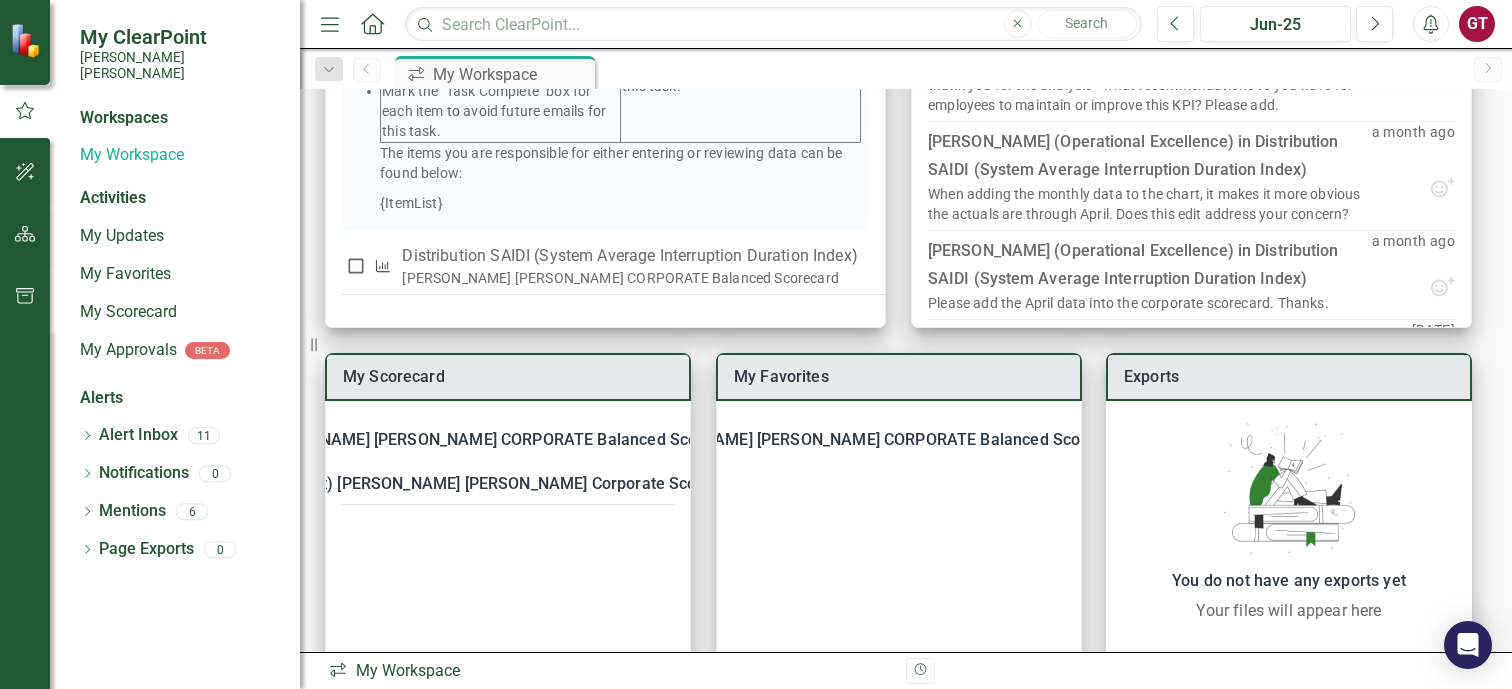 scroll, scrollTop: 290, scrollLeft: 0, axis: vertical 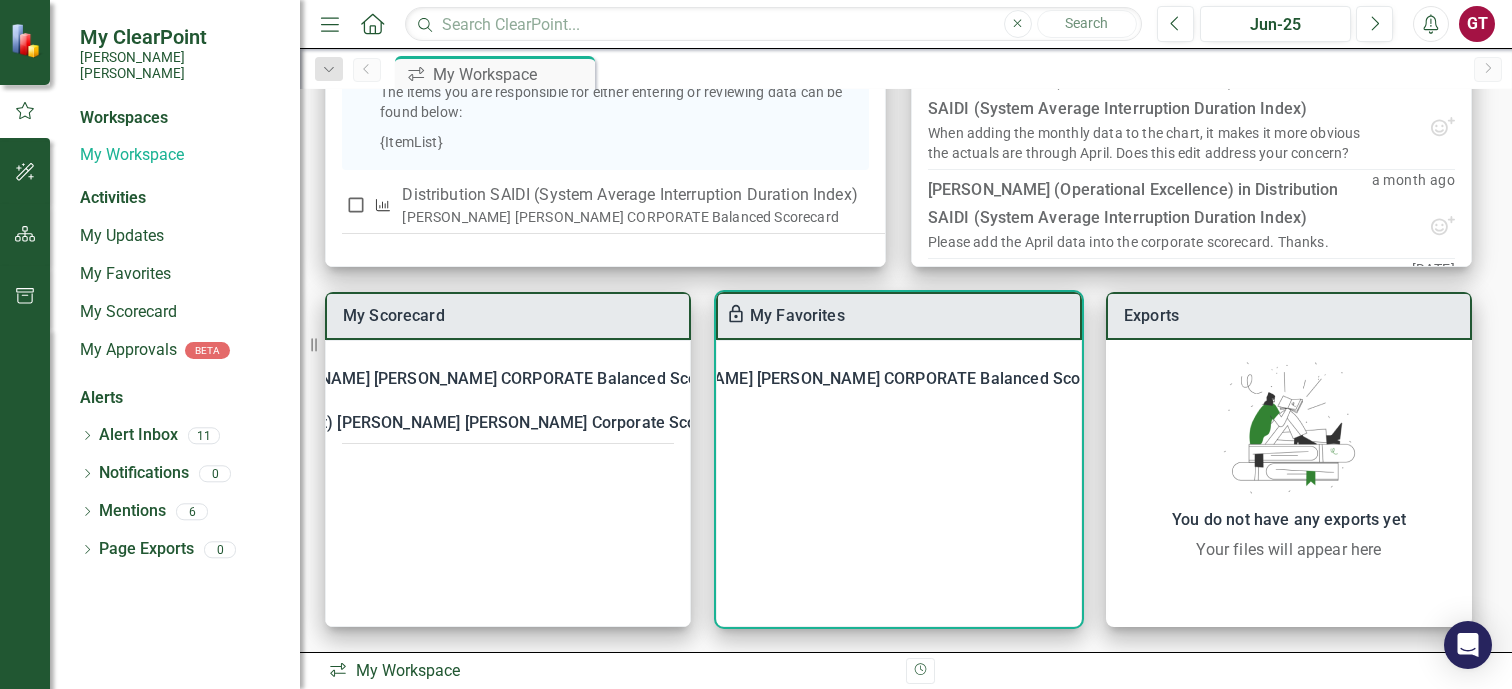 click on "[PERSON_NAME] [PERSON_NAME] CORPORATE Balanced Scorecard" at bounding box center [879, 379] 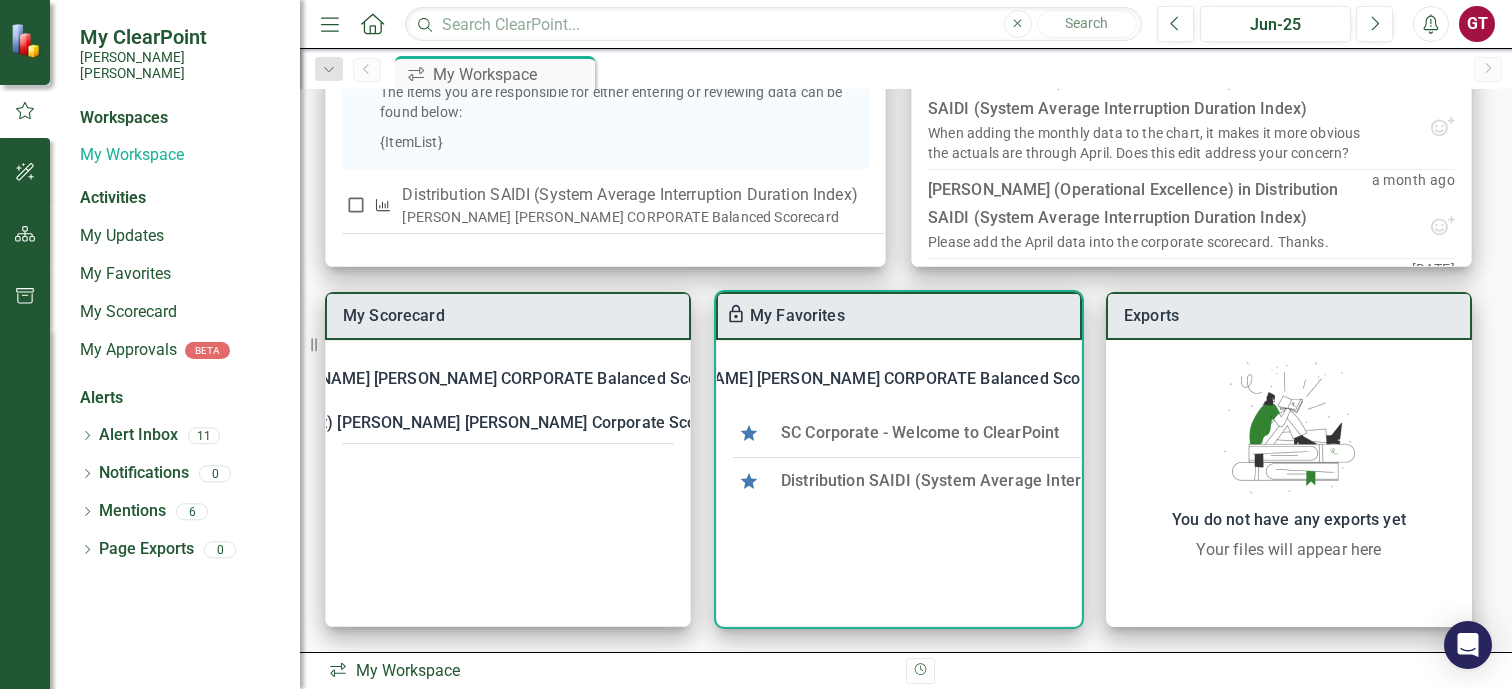 click on "Distribution SAIDI (System Average Interruption Duration Index)" at bounding box center [1015, 480] 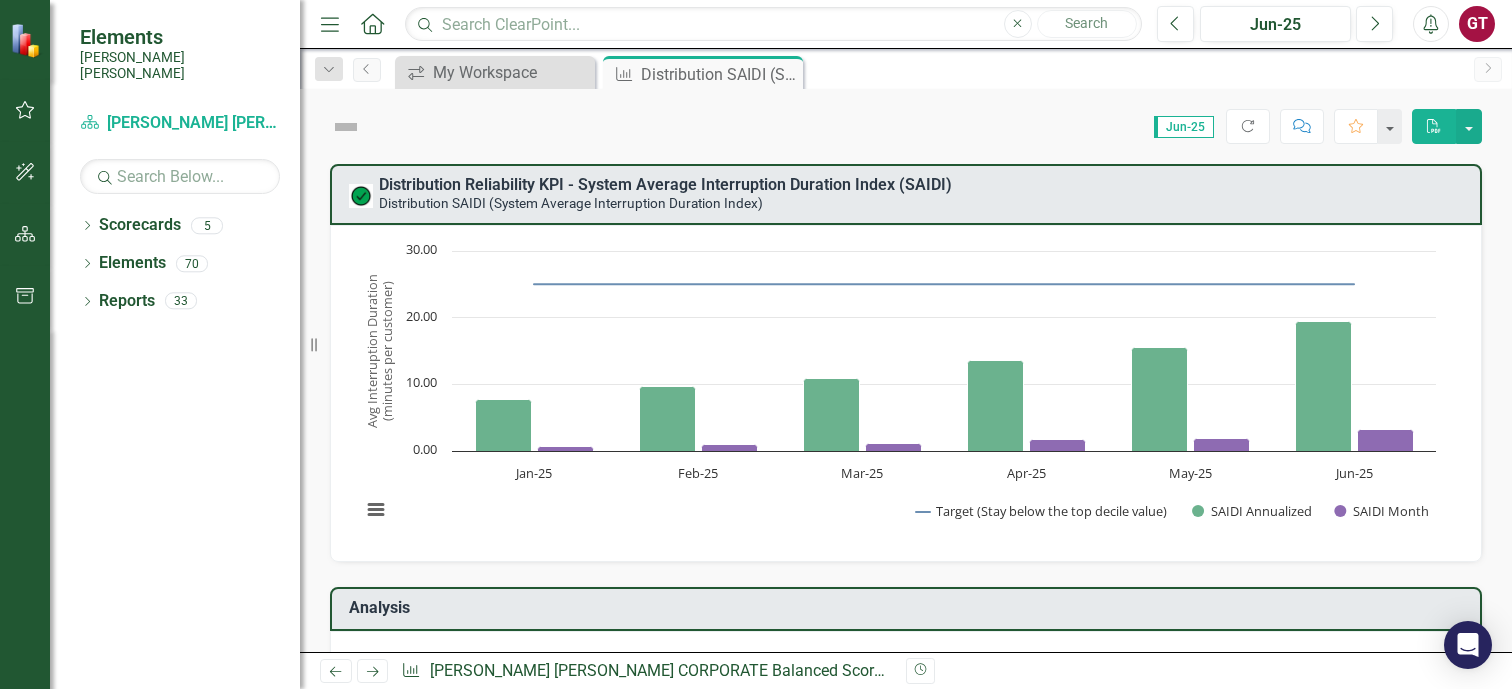 scroll, scrollTop: 0, scrollLeft: 0, axis: both 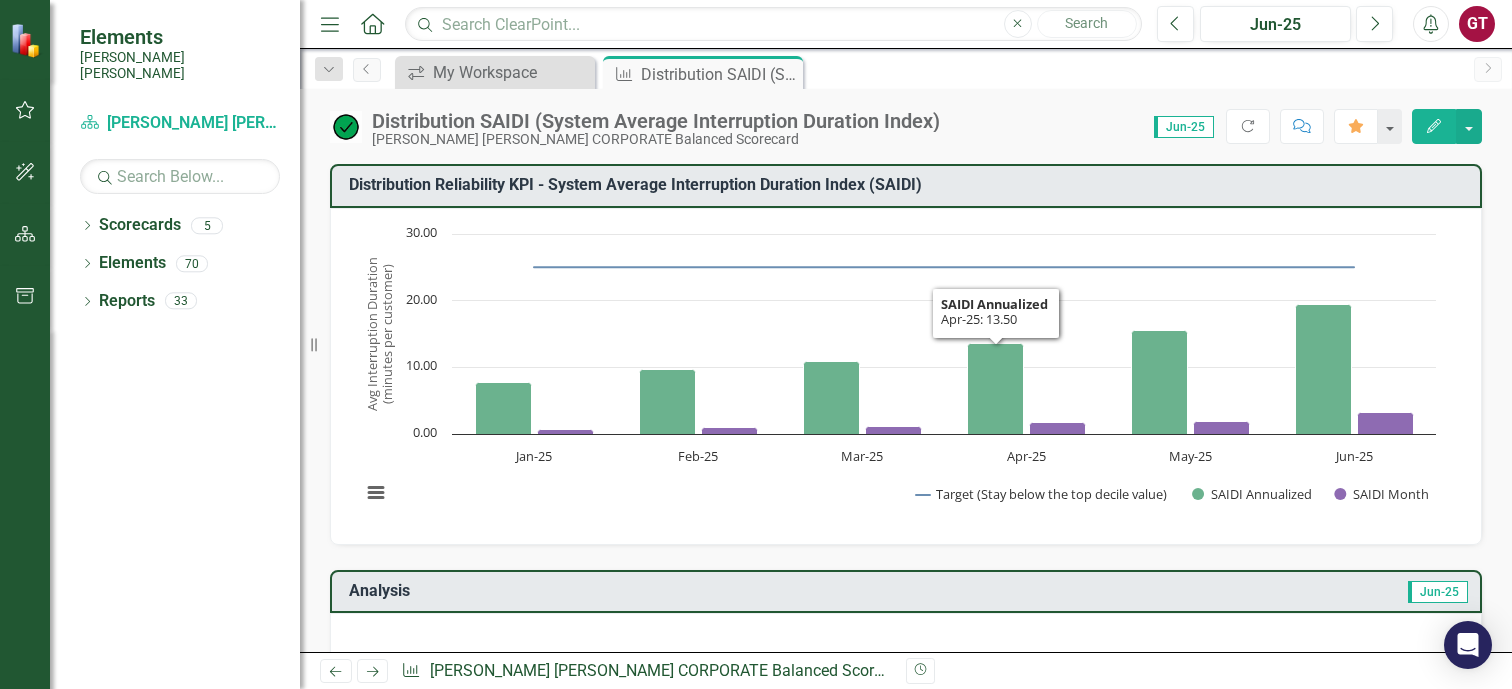 click on "Jun-25" at bounding box center [1184, 127] 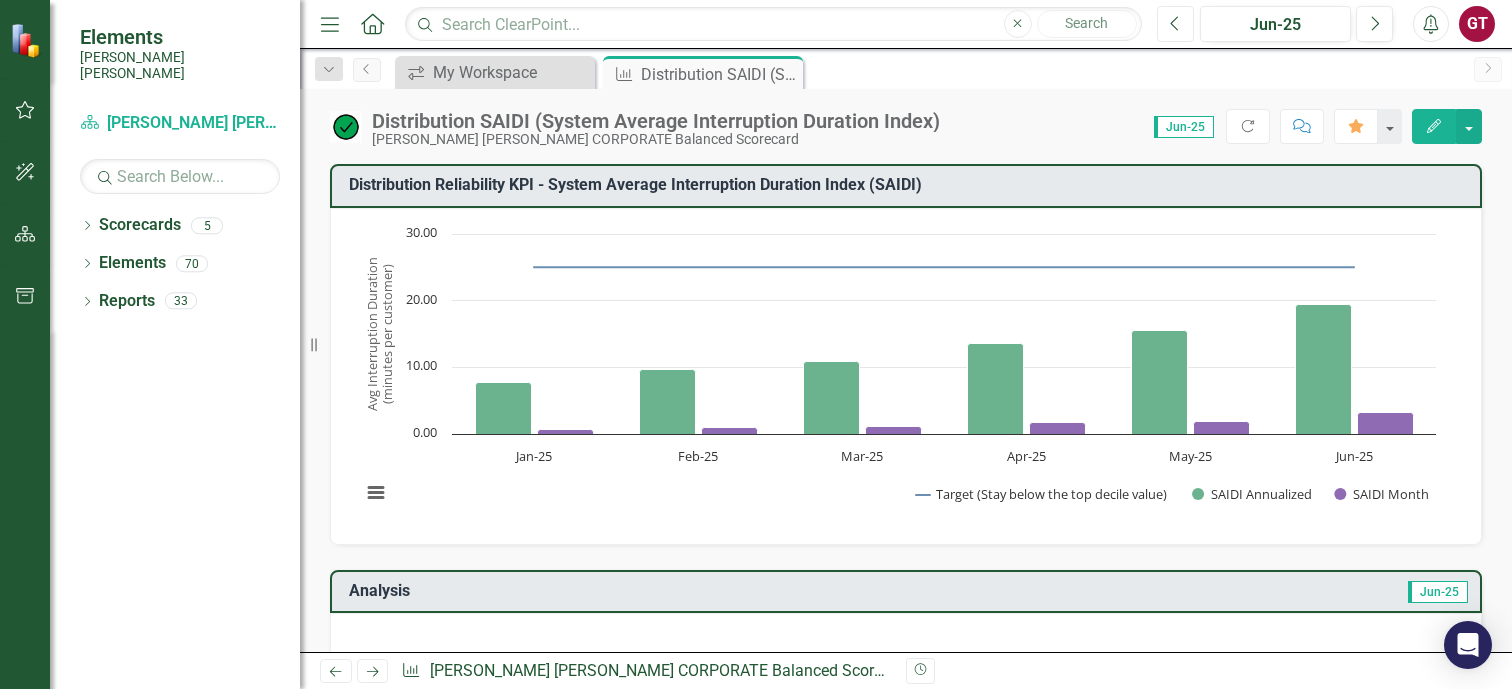 click on "Previous" 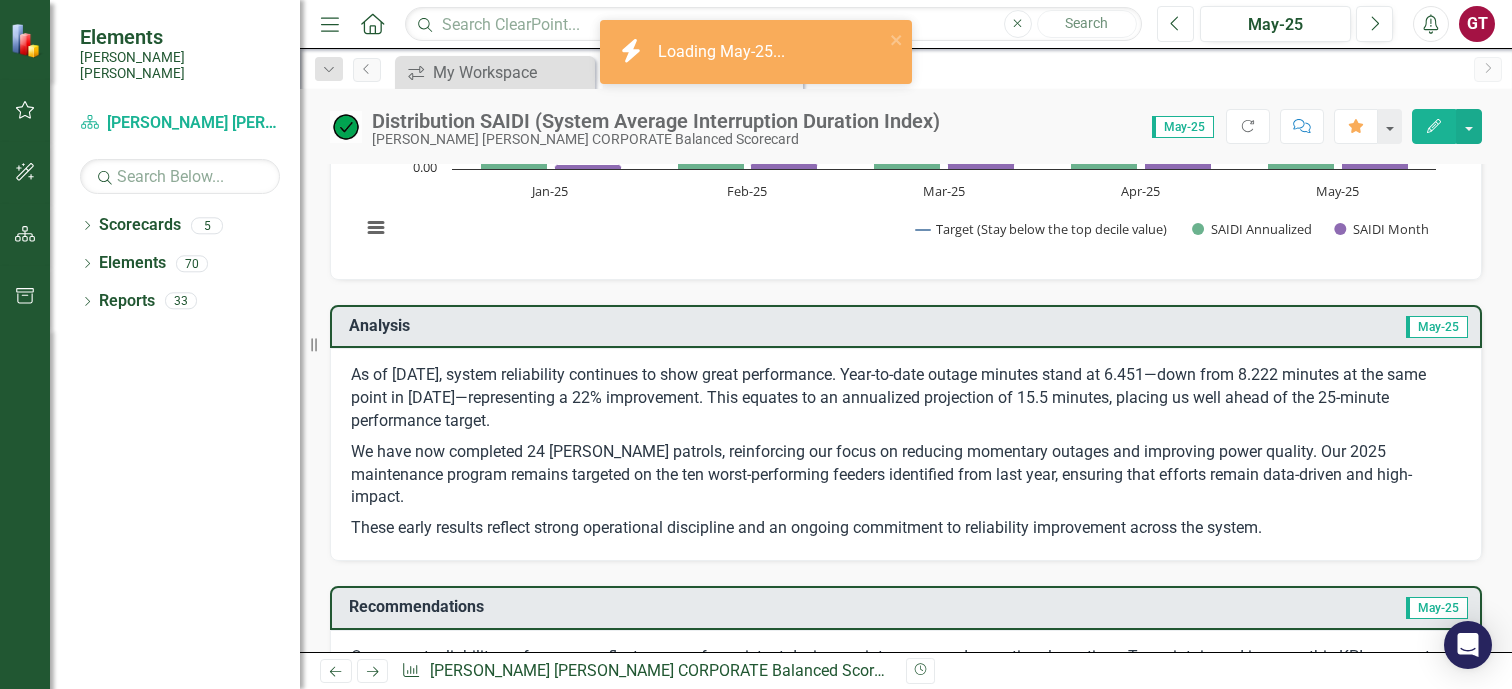 scroll, scrollTop: 300, scrollLeft: 0, axis: vertical 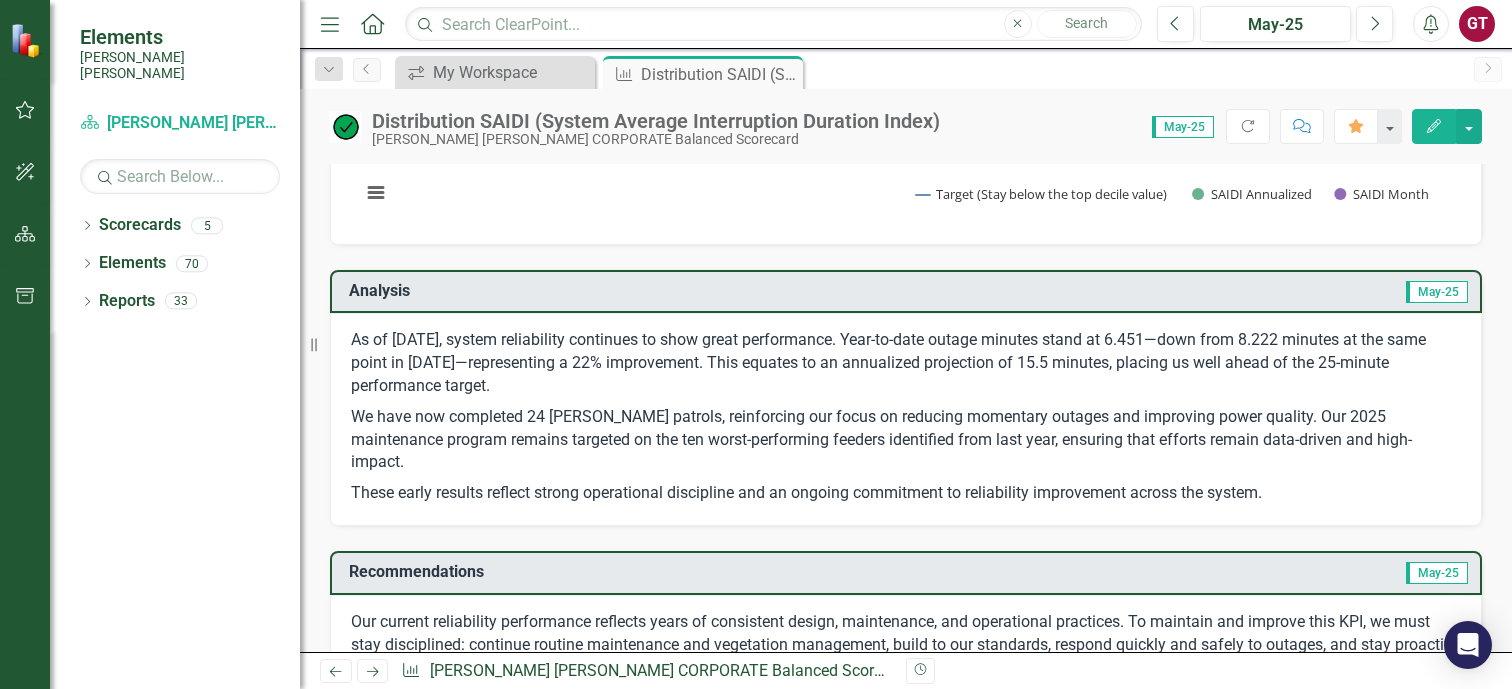 drag, startPoint x: 347, startPoint y: 336, endPoint x: 827, endPoint y: 421, distance: 487.46796 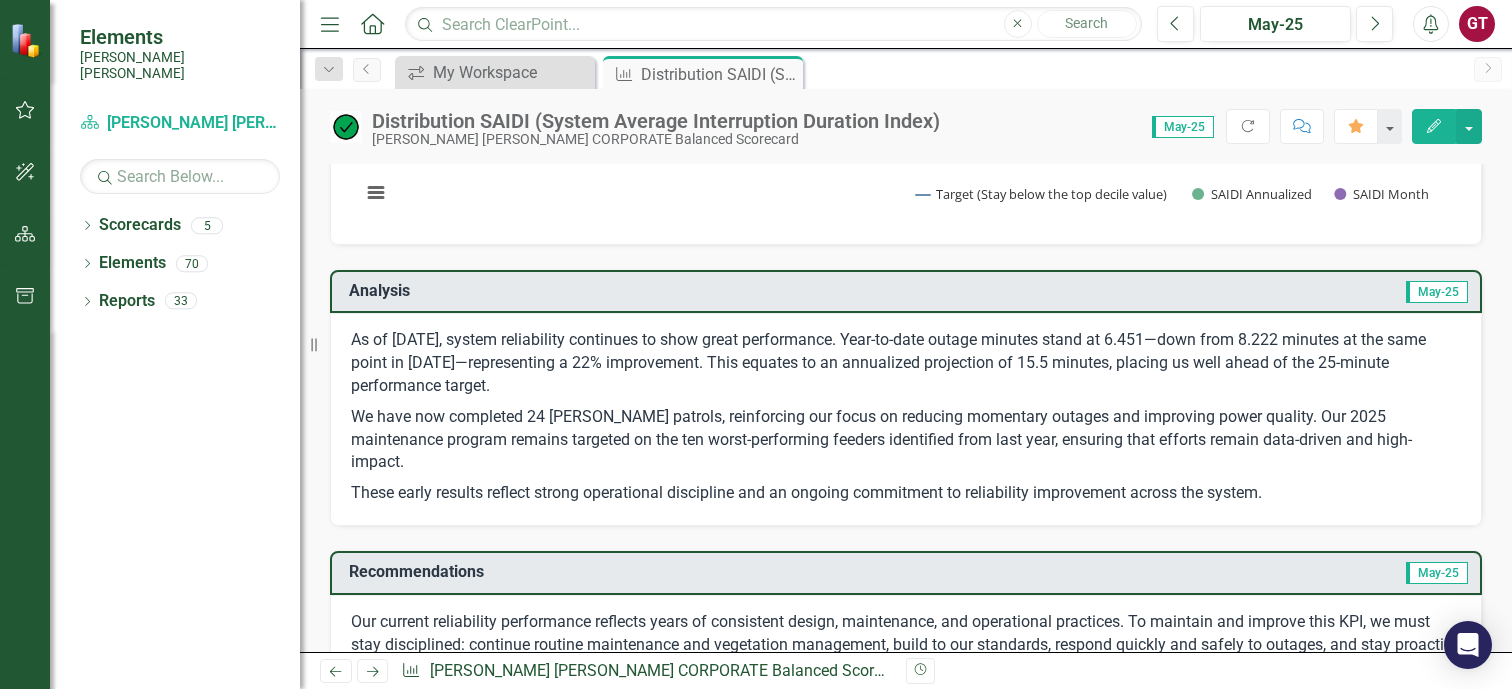 click on "As of [DATE], system reliability continues to show great performance. Year-to-date outage minutes stand at 6.451—down from 8.222 minutes at the same point in [DATE]—representing a 22% improvement. This equates to an annualized projection of 15.5 minutes, placing us well ahead of the 25-minute performance target.
We have now completed 24 [PERSON_NAME] patrols, reinforcing our focus on reducing momentary outages and improving power quality. Our 2025 maintenance program remains targeted on the ten worst-performing feeders identified from last year, ensuring that efforts remain data-driven and high-impact.
These early results reflect strong operational discipline and an ongoing commitment to reliability improvement across the system." at bounding box center [906, 419] 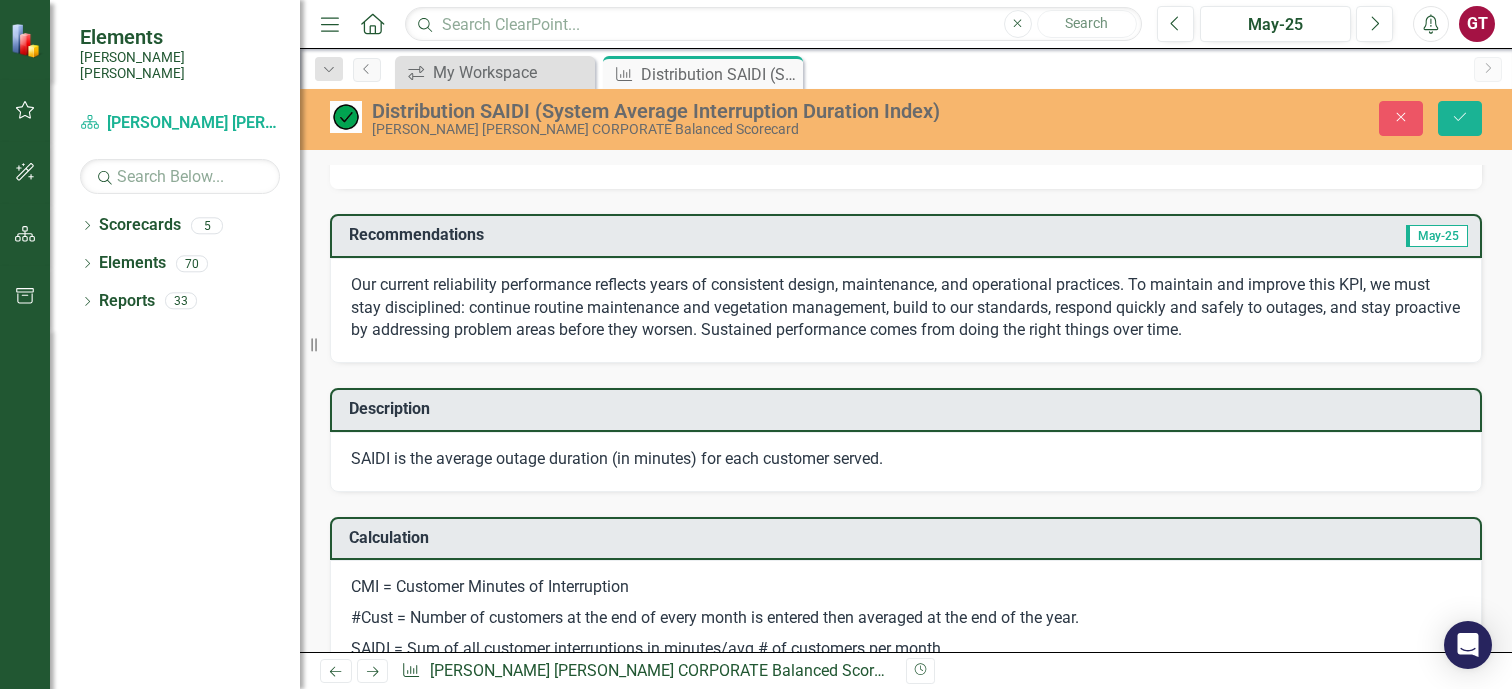 scroll, scrollTop: 600, scrollLeft: 0, axis: vertical 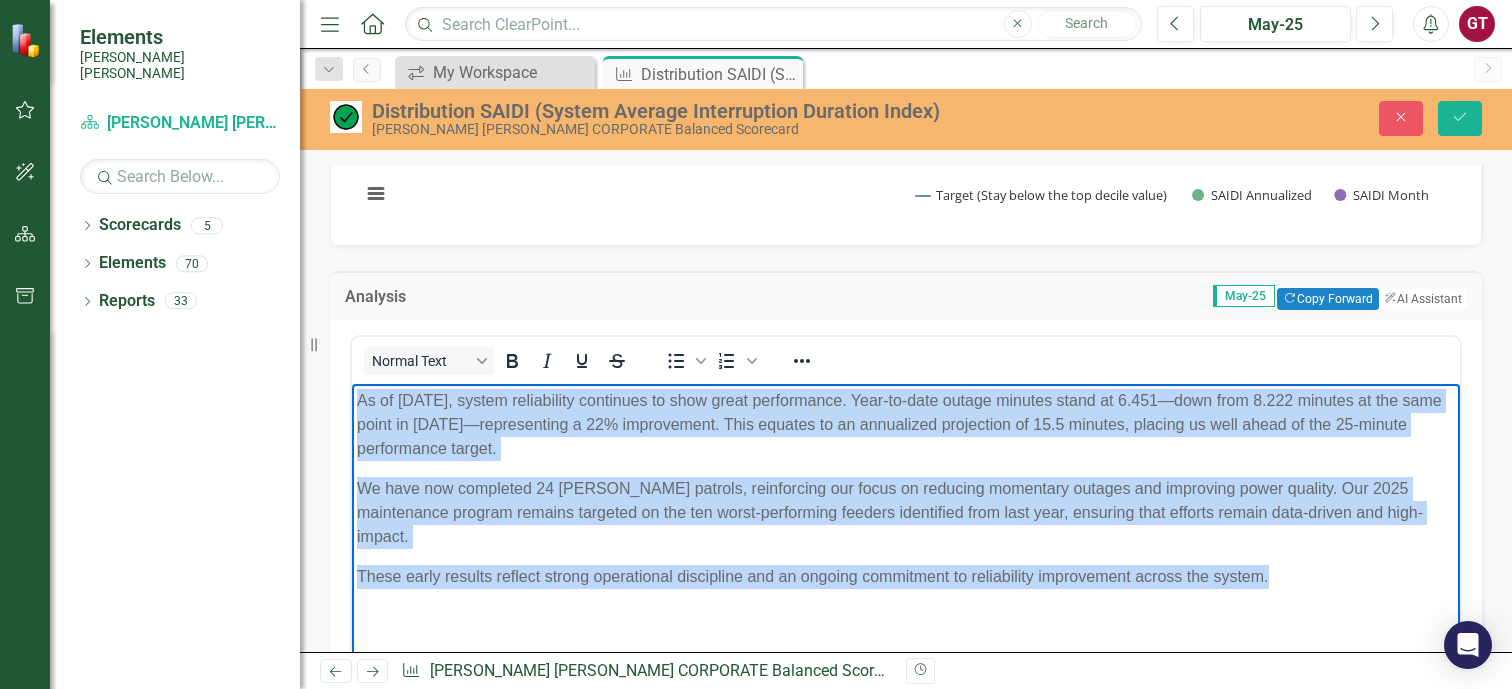 drag, startPoint x: 357, startPoint y: 401, endPoint x: 1293, endPoint y: 539, distance: 946.1184 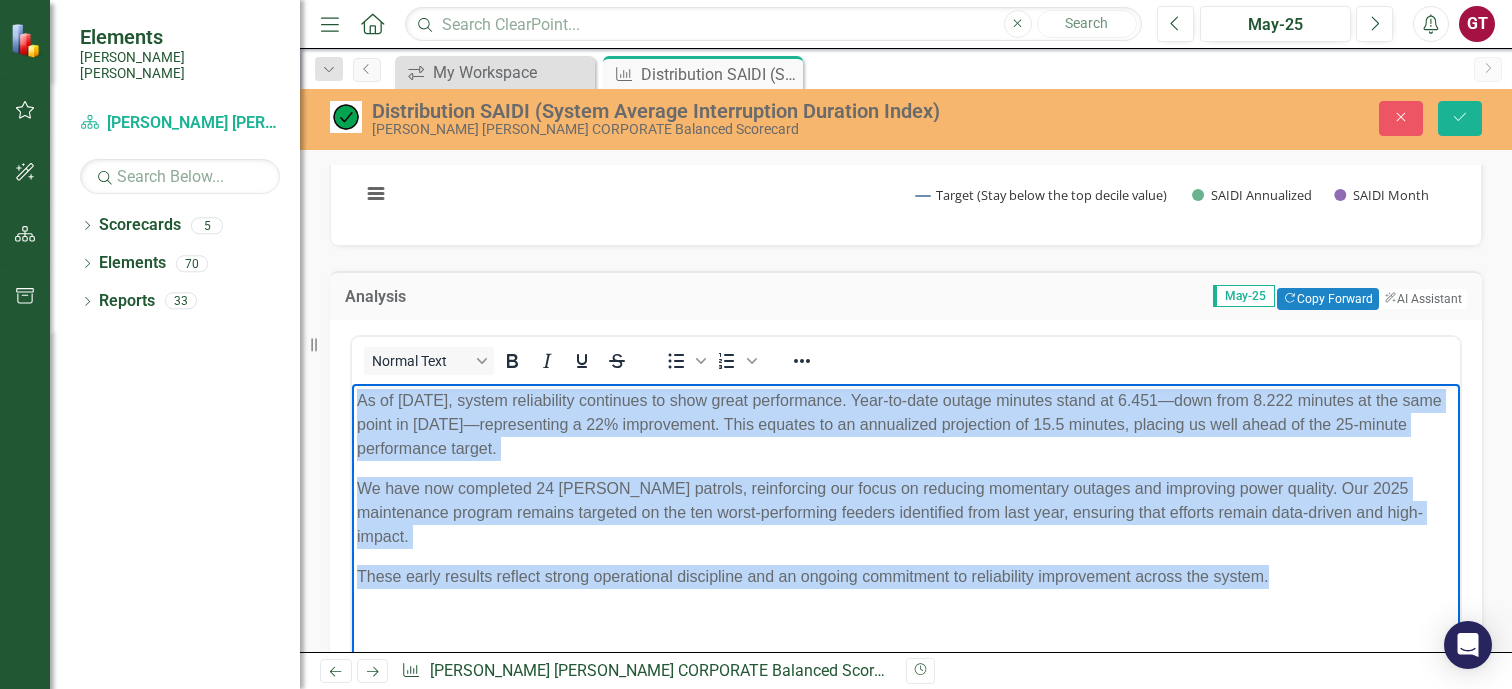 click on "As of [DATE], system reliability continues to show great performance. Year-to-date outage minutes stand at 6.451—down from 8.222 minutes at the same point in [DATE]—representing a 22% improvement. This equates to an annualized projection of 15.5 minutes, placing us well ahead of the 25-minute performance target. We have now completed 24 [PERSON_NAME] patrols, reinforcing our focus on reducing momentary outages and improving power quality. Our 2025 maintenance program remains targeted on the ten worst-performing feeders identified from last year, ensuring that efforts remain data-driven and high-impact. These early results reflect strong operational discipline and an ongoing commitment to reliability improvement across the system." at bounding box center [906, 533] 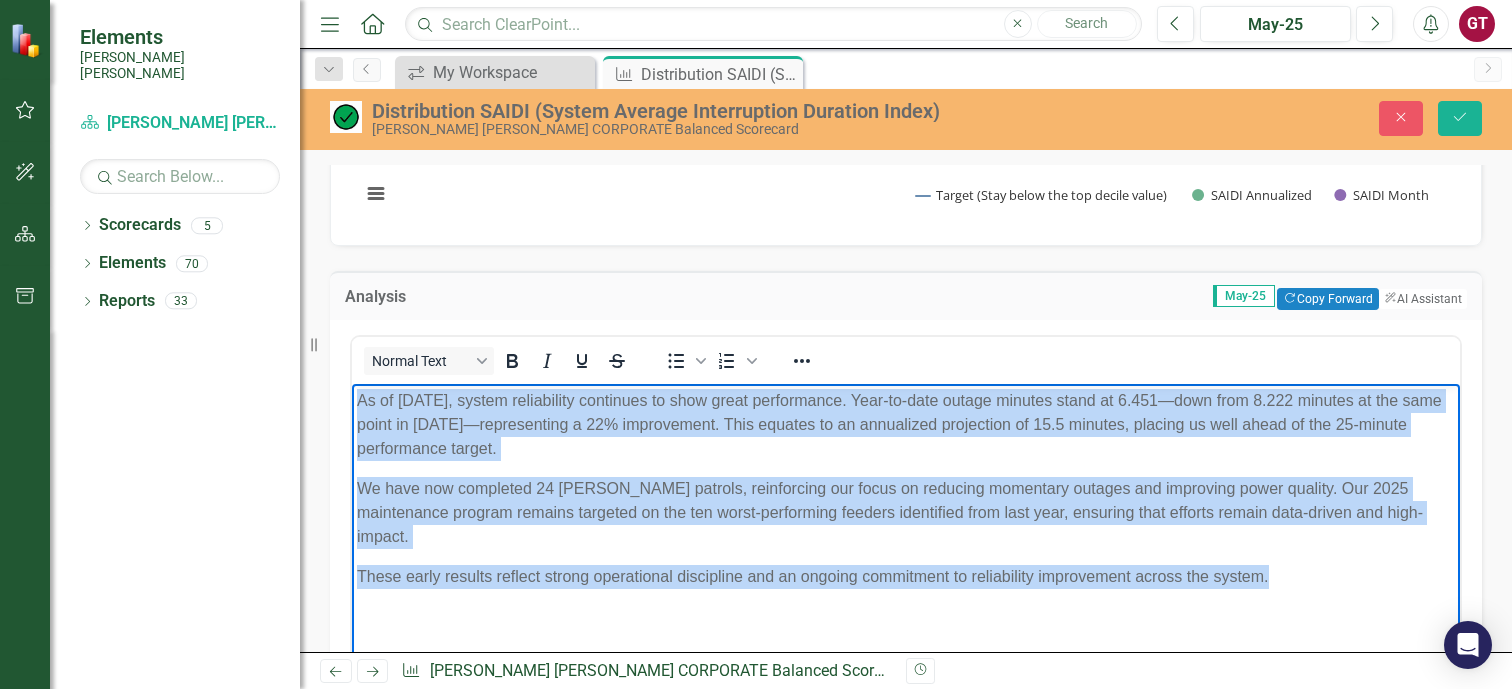copy on "As of [DATE], system reliability continues to show great performance. Year-to-date outage minutes stand at 6.451—down from 8.222 minutes at the same point in [DATE]—representing a 22% improvement. This equates to an annualized projection of 15.5 minutes, placing us well ahead of the 25-minute performance target. We have now completed 24 [PERSON_NAME] patrols, reinforcing our focus on reducing momentary outages and improving power quality. Our 2025 maintenance program remains targeted on the ten worst-performing feeders identified from last year, ensuring that efforts remain data-driven and high-impact. These early results reflect strong operational discipline and an ongoing commitment to reliability improvement across the system." 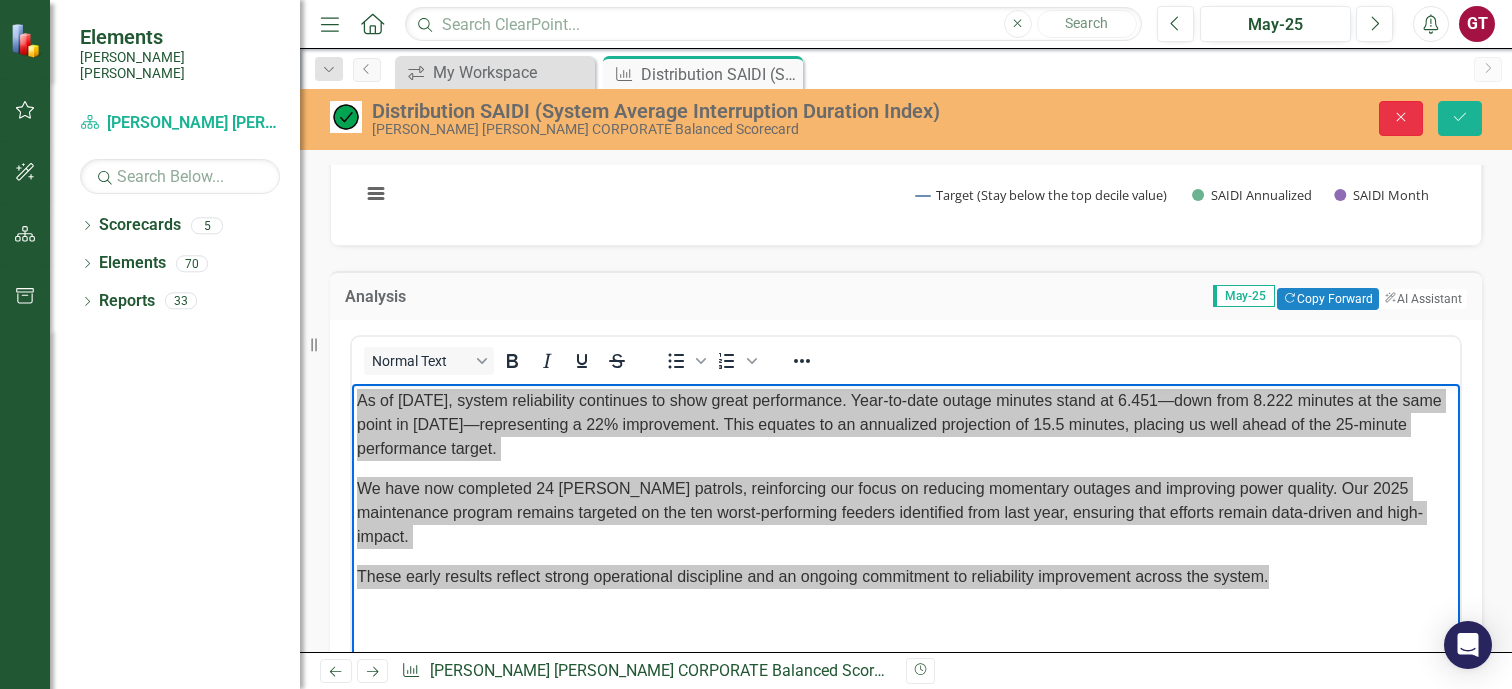 click on "Close" 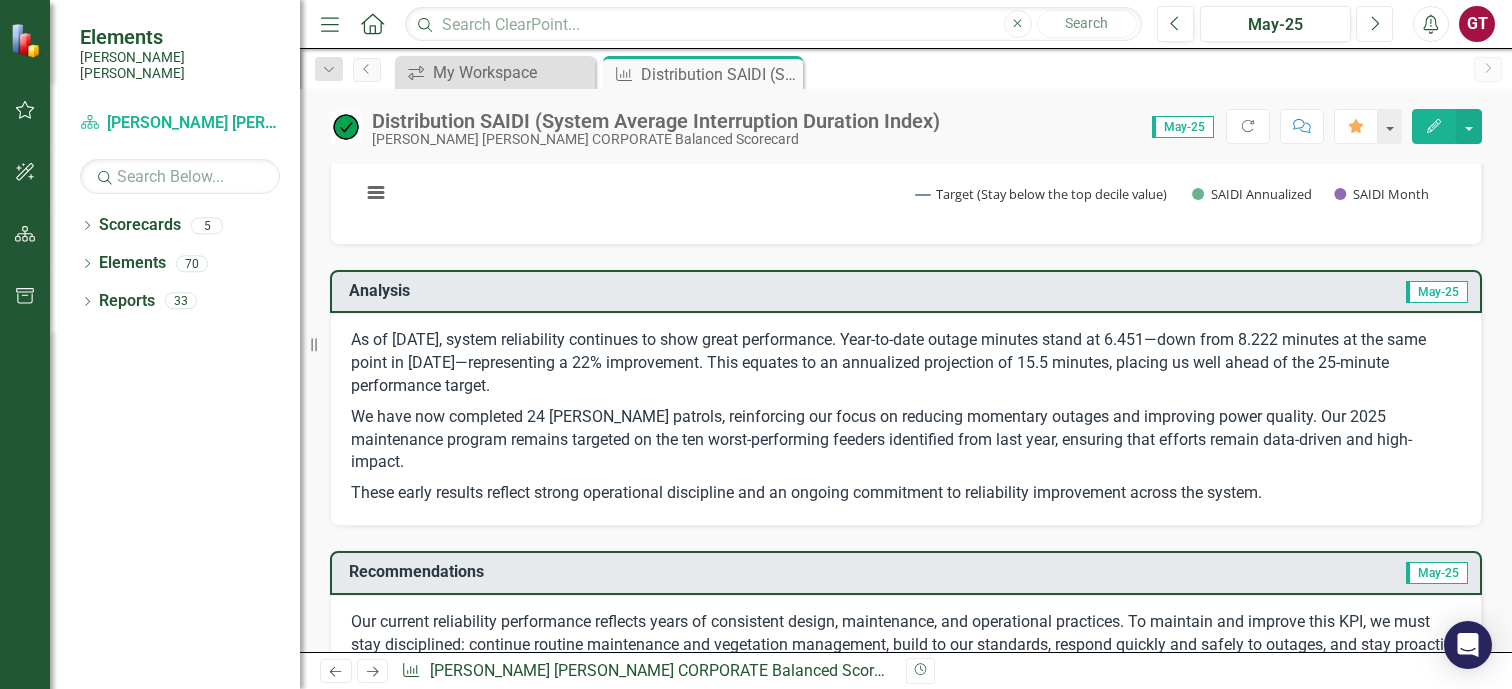 click on "Next" at bounding box center [1374, 24] 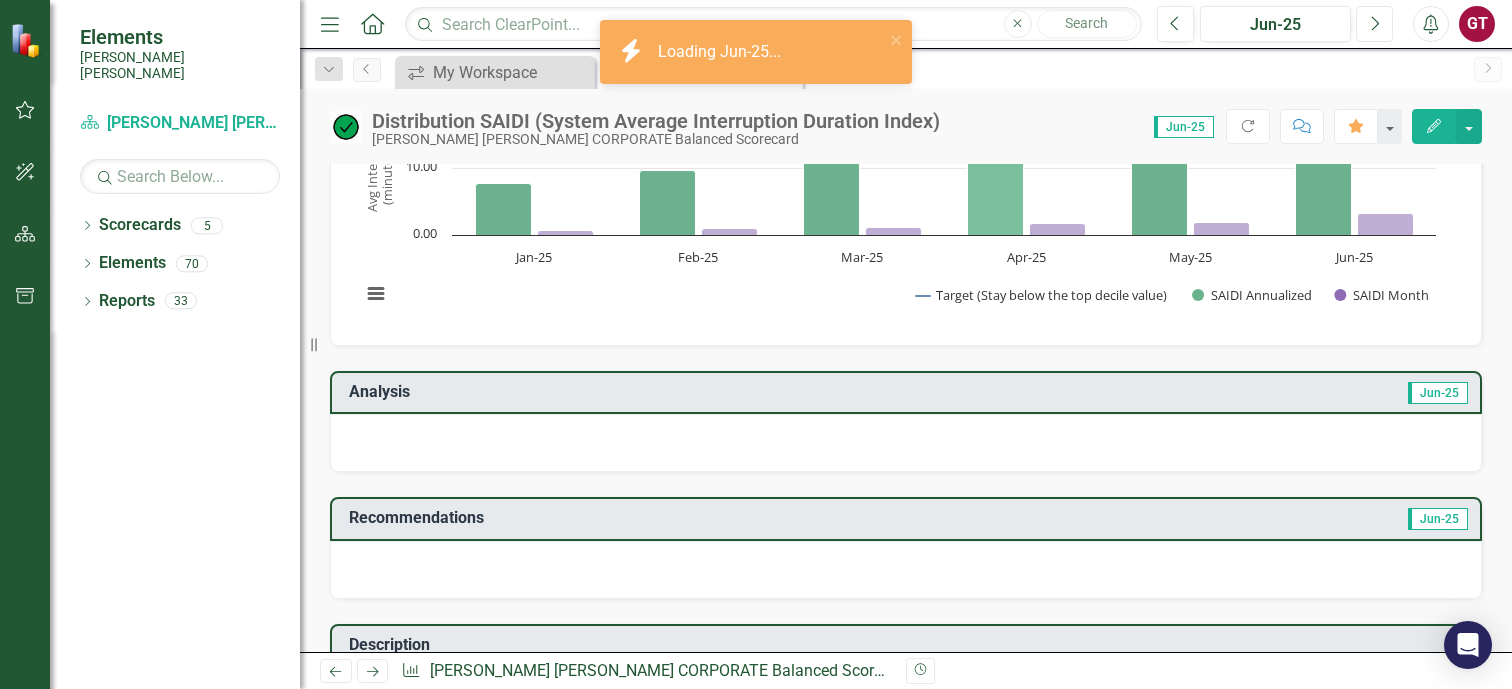 scroll, scrollTop: 400, scrollLeft: 0, axis: vertical 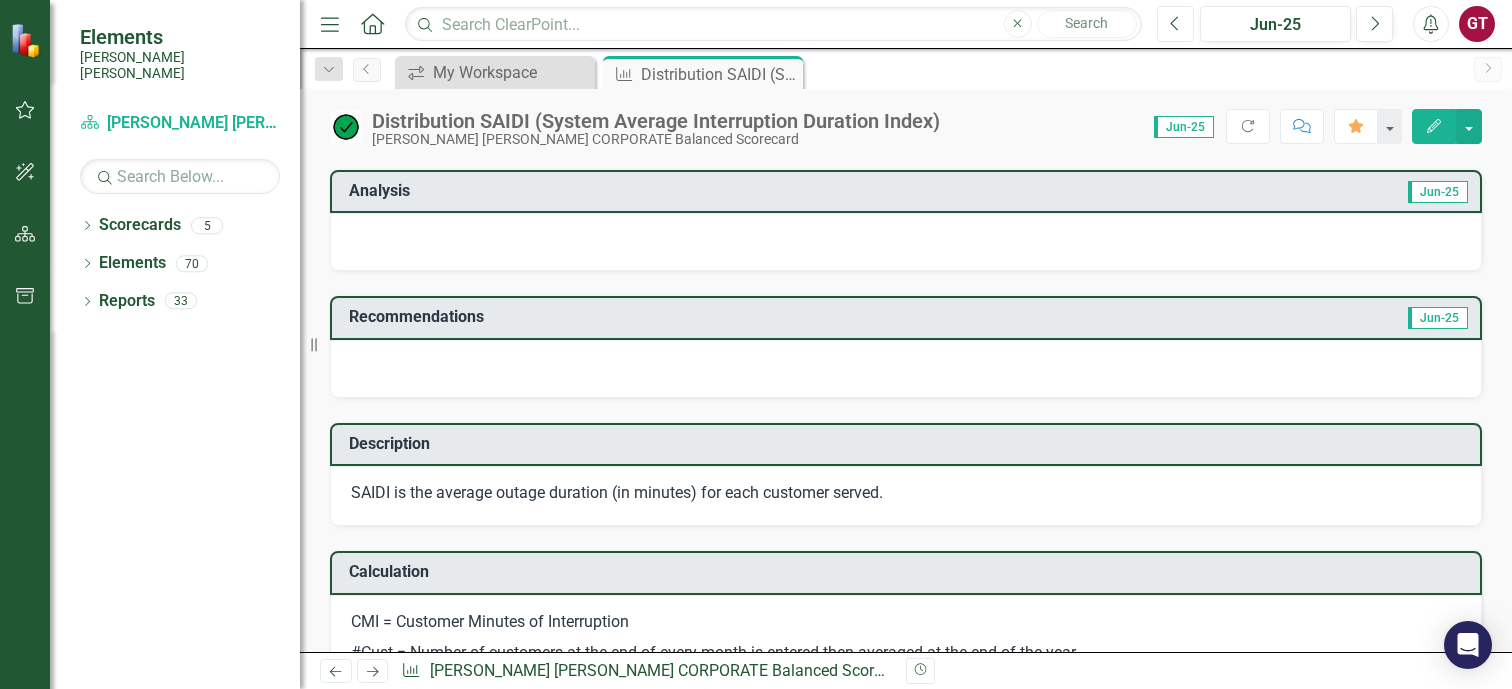 click on "Previous" 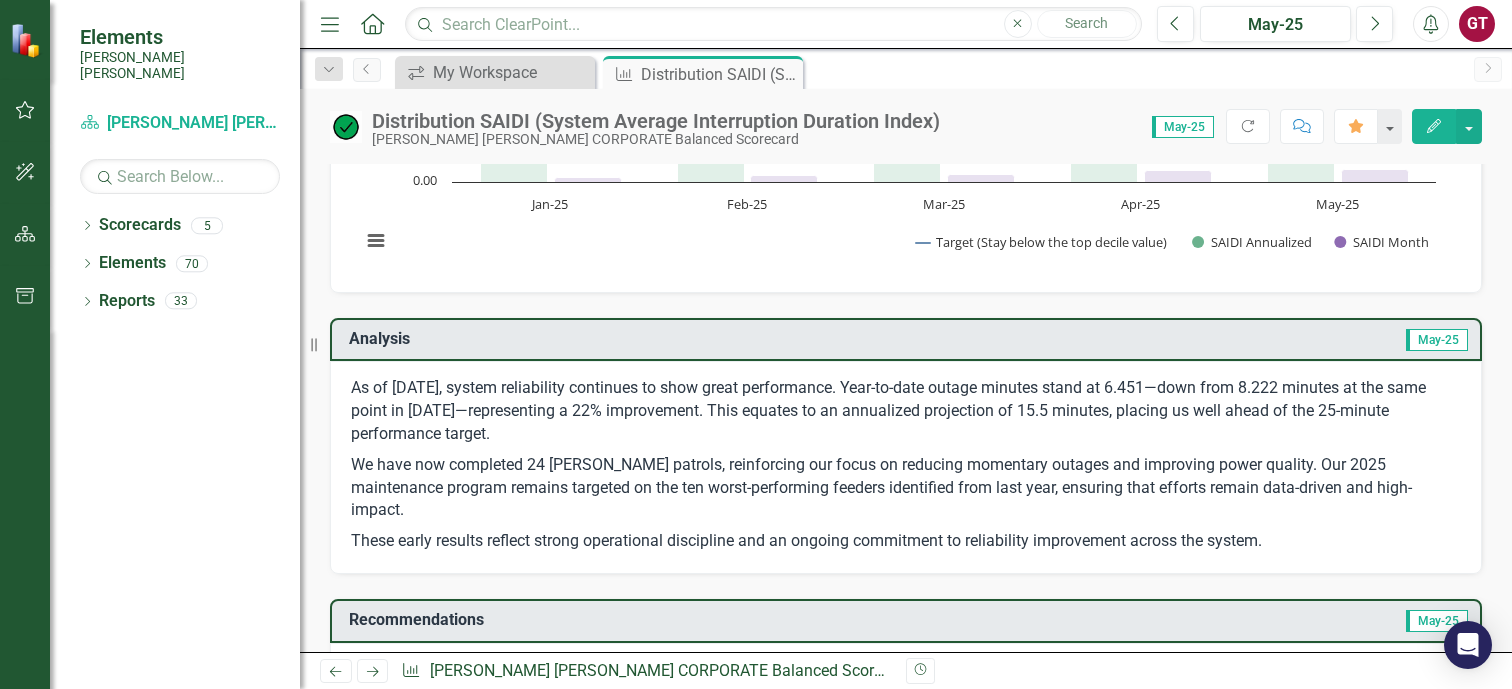 scroll, scrollTop: 400, scrollLeft: 0, axis: vertical 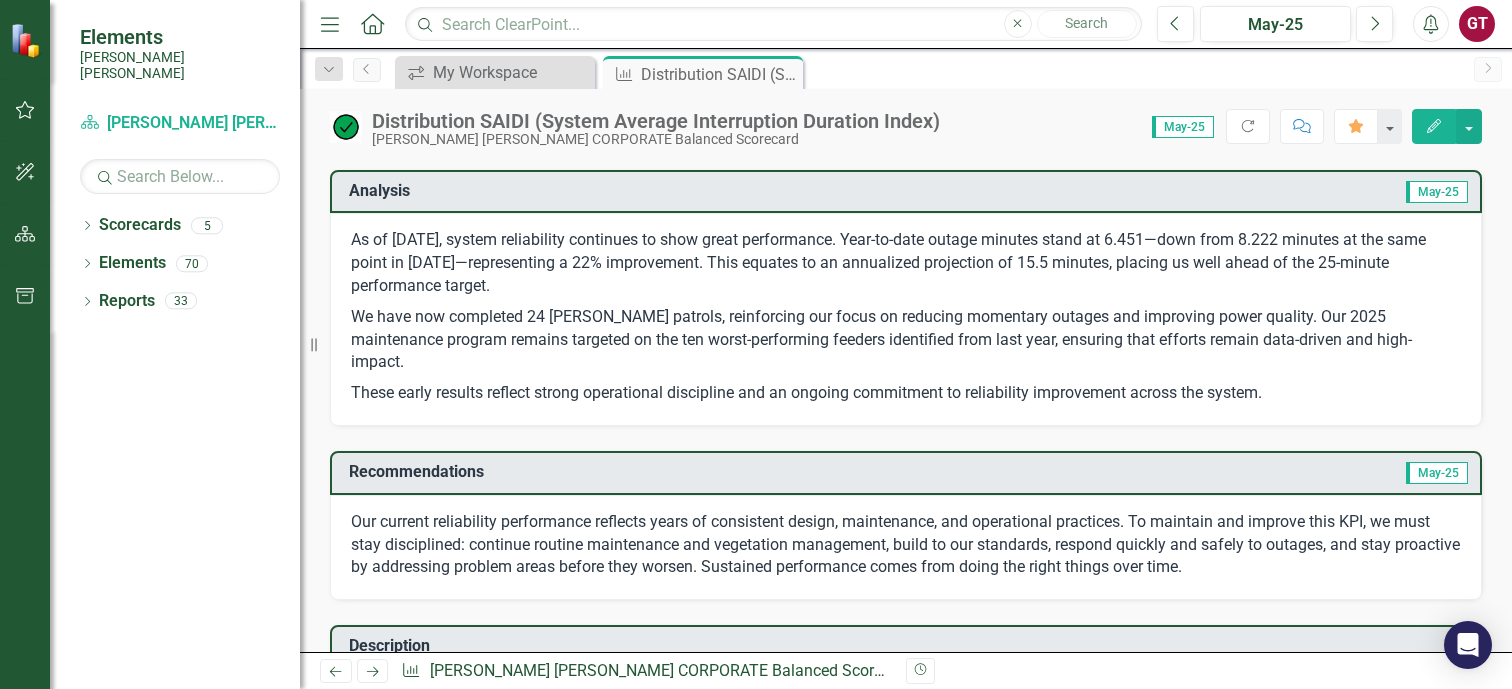 click on "Our current reliability performance reflects years of consistent design, maintenance, and operational practices. To maintain and improve this KPI, we must stay disciplined: continue routine maintenance and vegetation management, build to our standards, respond quickly and safely to outages, and stay proactive by addressing problem areas before they worsen. Sustained performance comes from doing the right things over time." at bounding box center (906, 545) 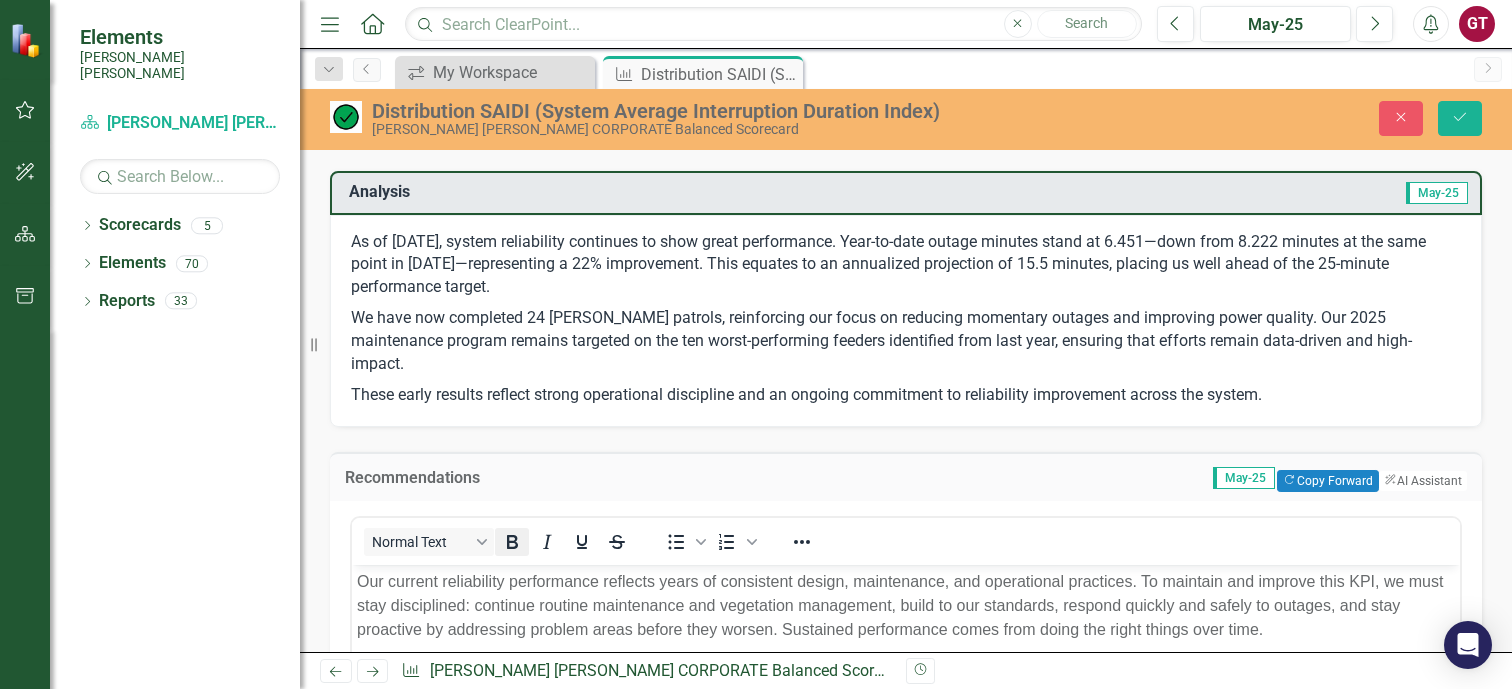 scroll, scrollTop: 0, scrollLeft: 0, axis: both 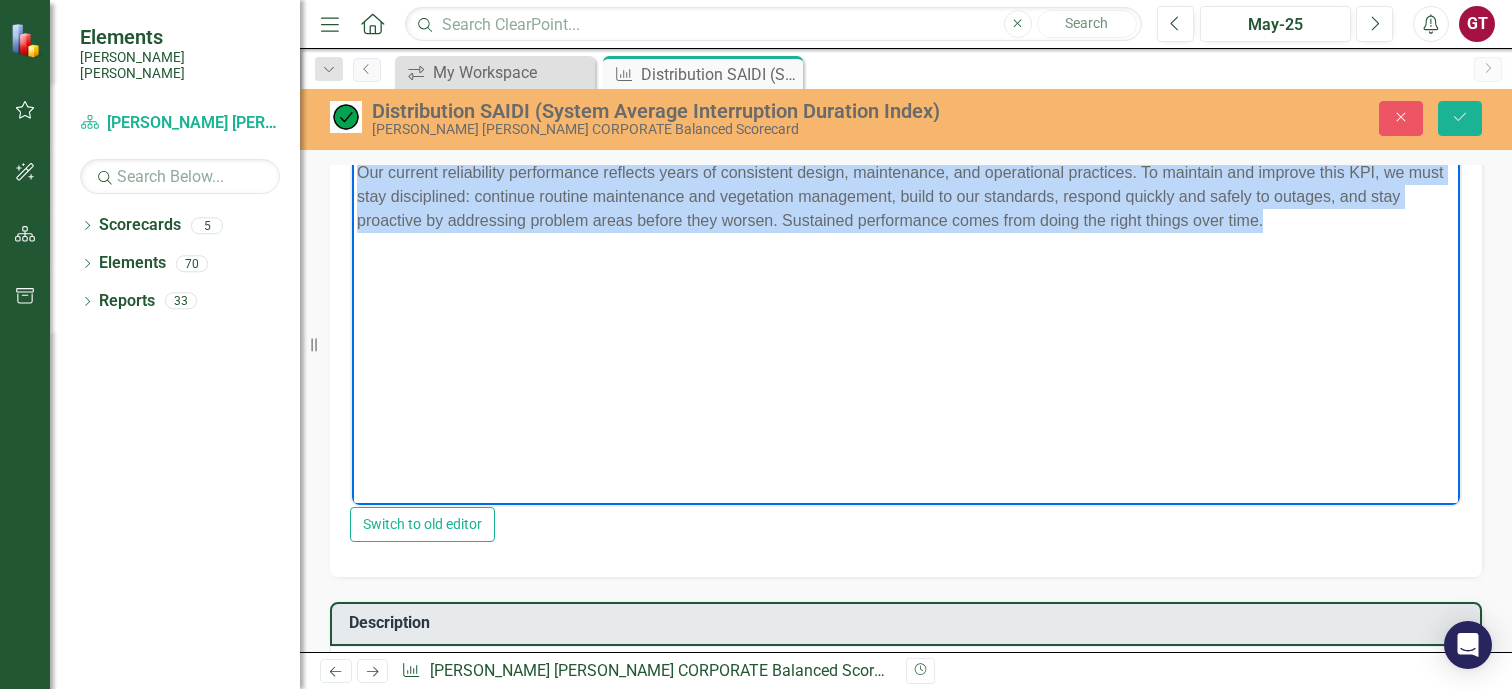 drag, startPoint x: 357, startPoint y: 172, endPoint x: 1279, endPoint y: 243, distance: 924.7297 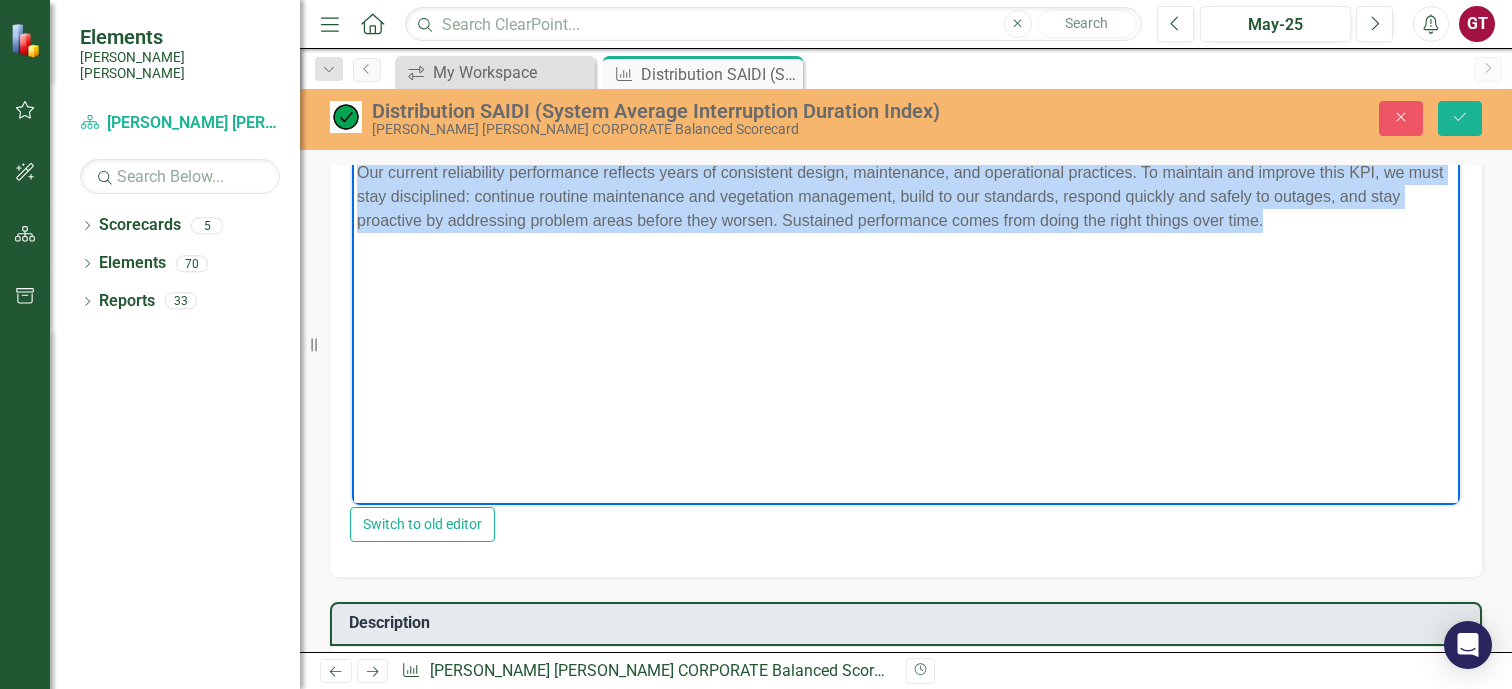 click on "Our current reliability performance reflects years of consistent design, maintenance, and operational practices. To maintain and improve this KPI, we must stay disciplined: continue routine maintenance and vegetation management, build to our standards, respond quickly and safely to outages, and stay proactive by addressing problem areas before they worsen. Sustained performance comes from doing the right things over time." at bounding box center [906, 306] 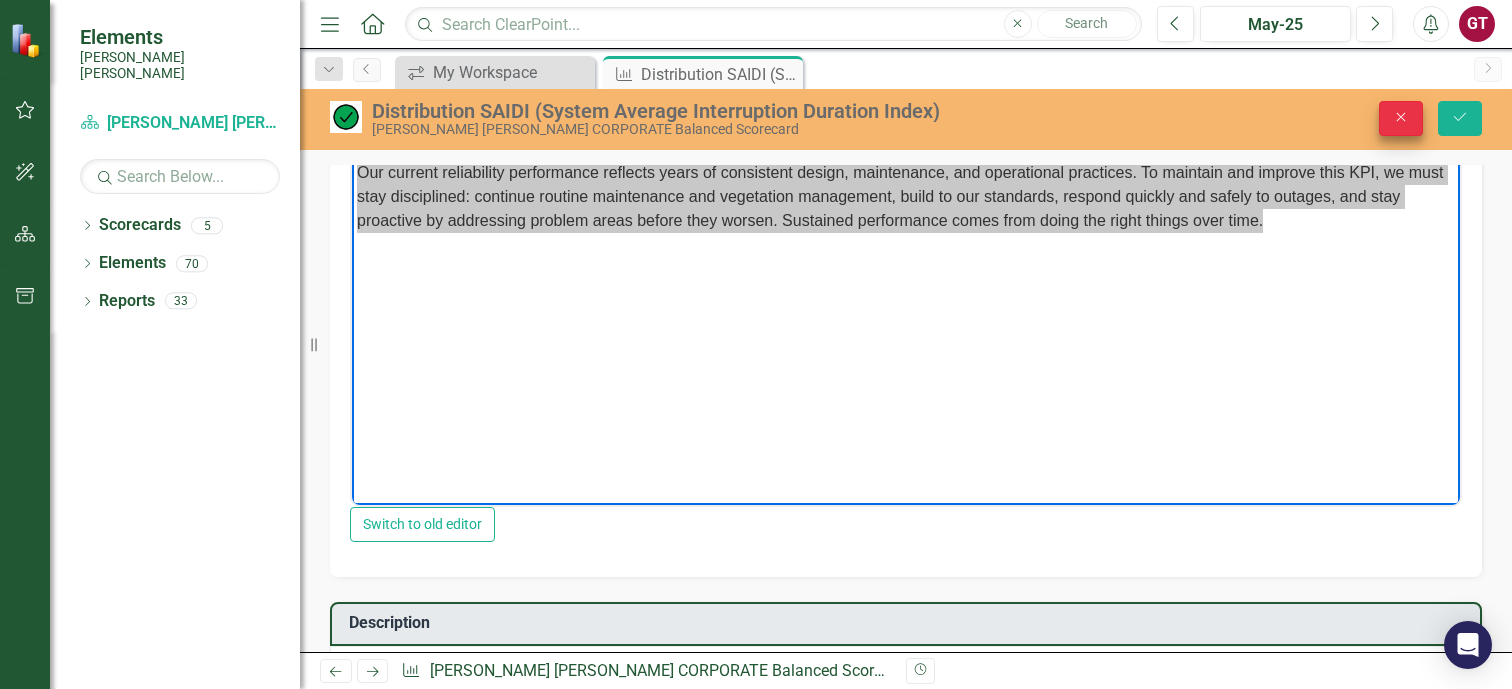 click on "Close" 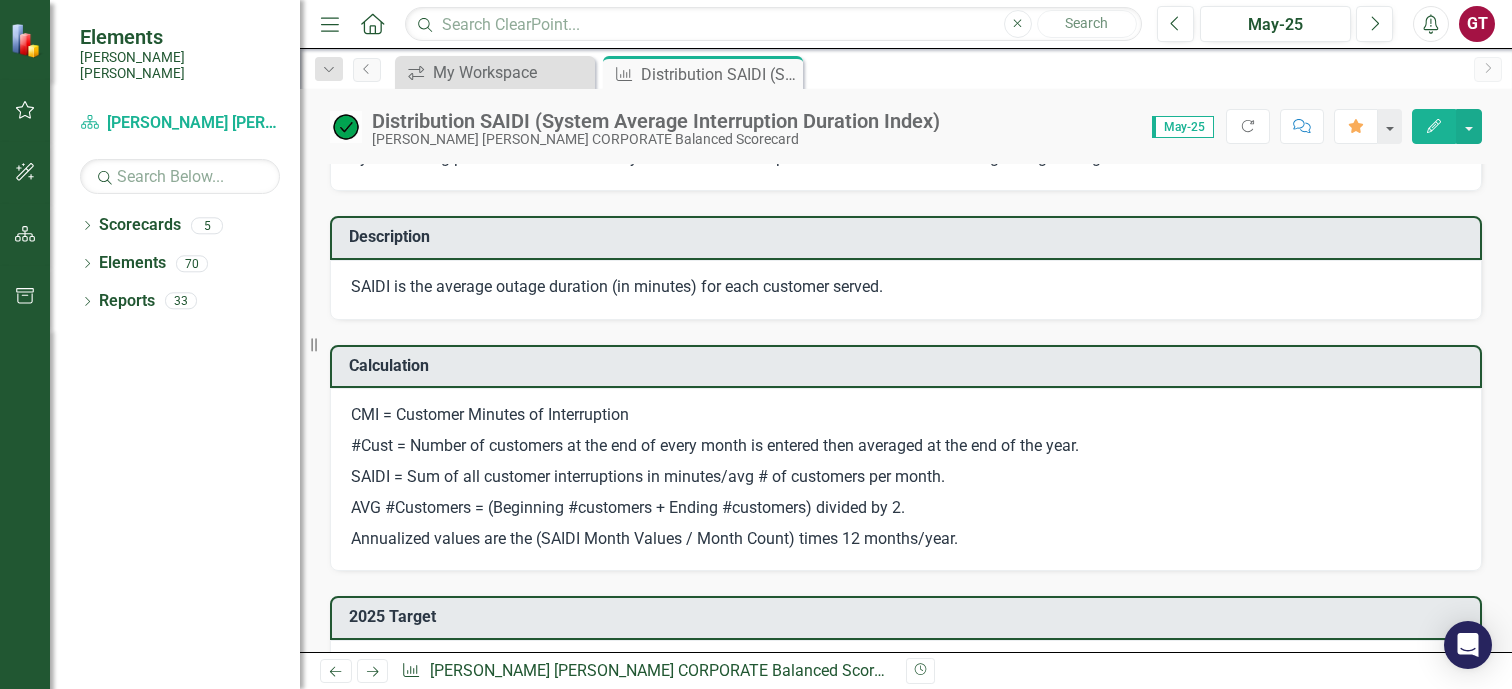 scroll, scrollTop: 804, scrollLeft: 0, axis: vertical 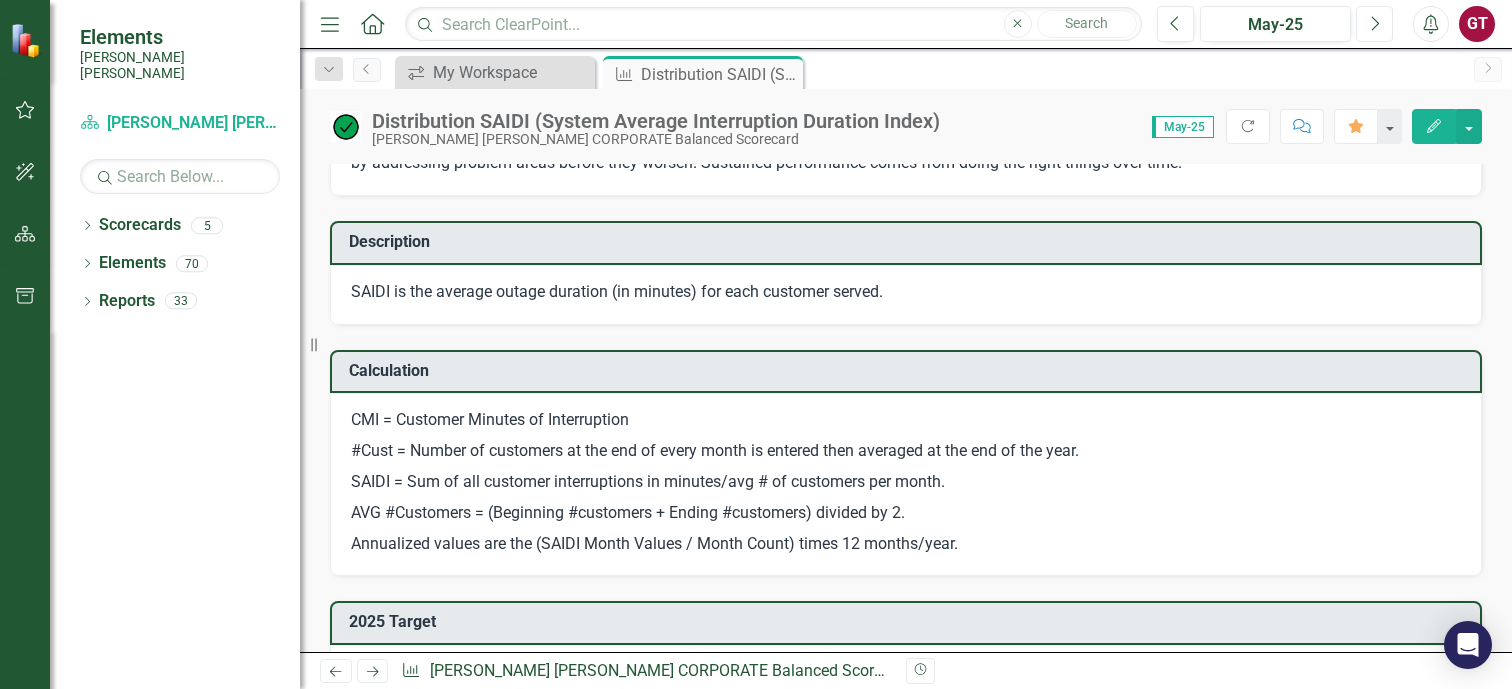 click on "Next" at bounding box center [1374, 24] 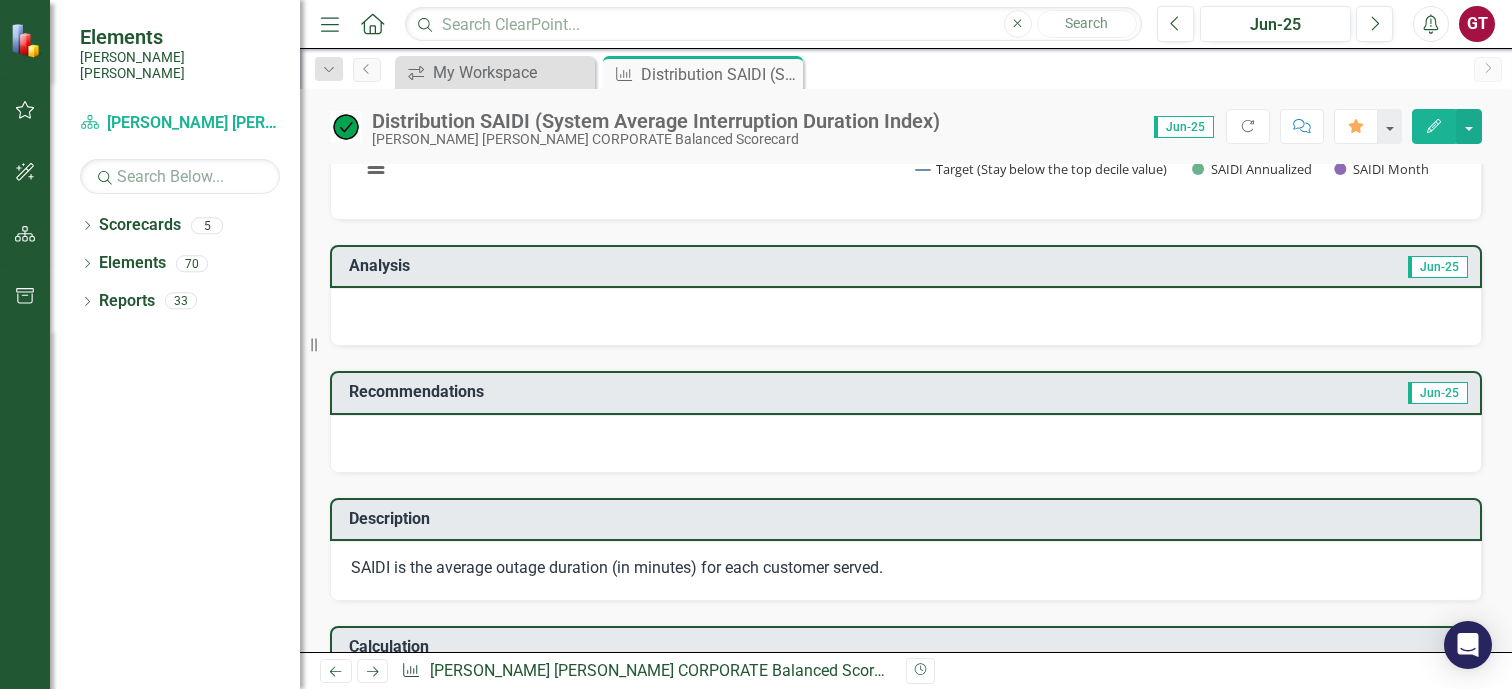 scroll, scrollTop: 400, scrollLeft: 0, axis: vertical 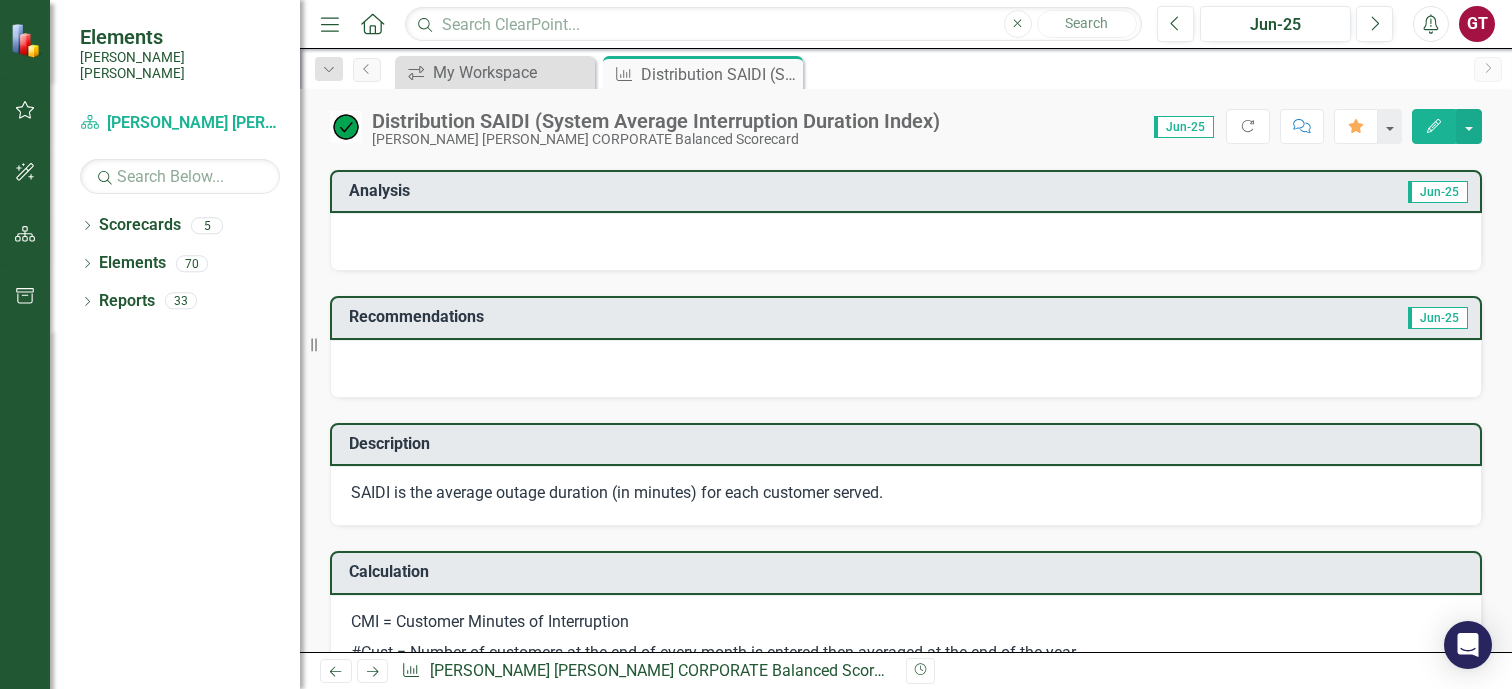 click at bounding box center [906, 242] 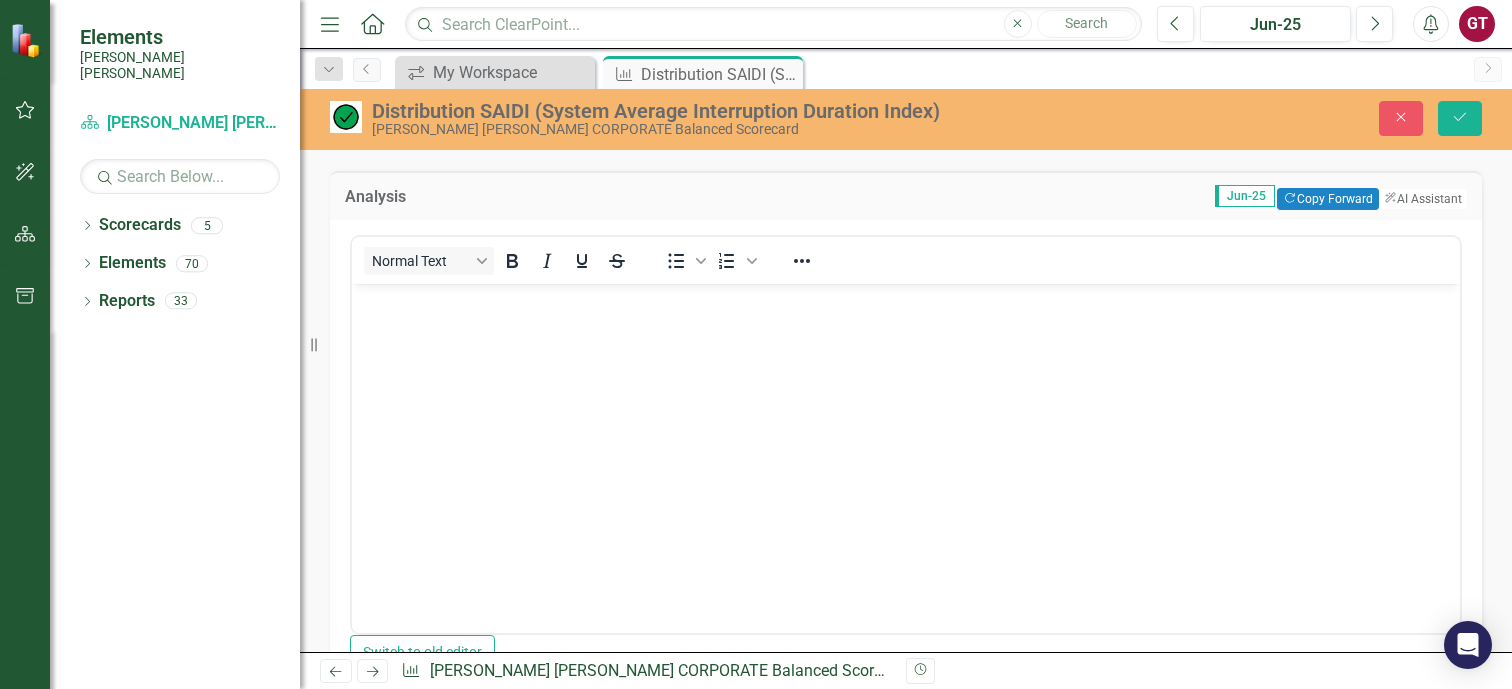 scroll, scrollTop: 0, scrollLeft: 0, axis: both 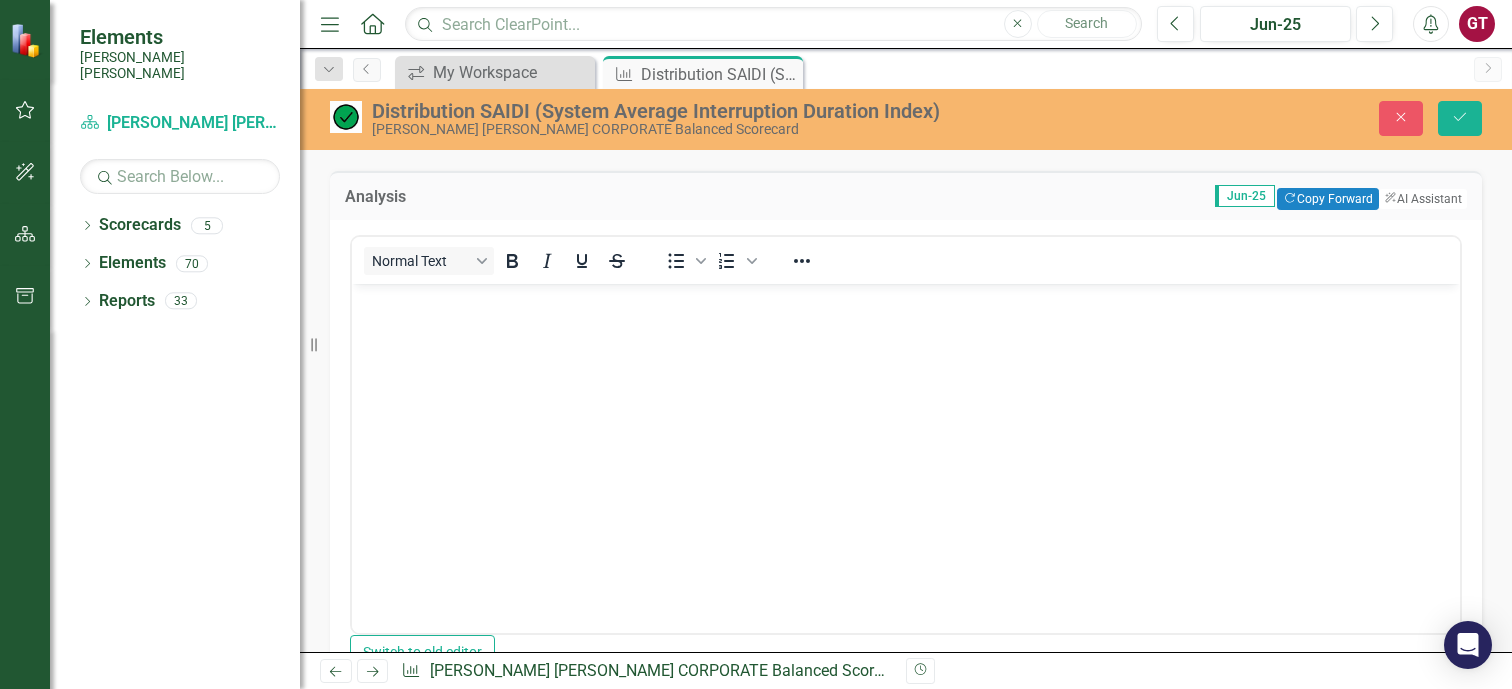 click at bounding box center [906, 433] 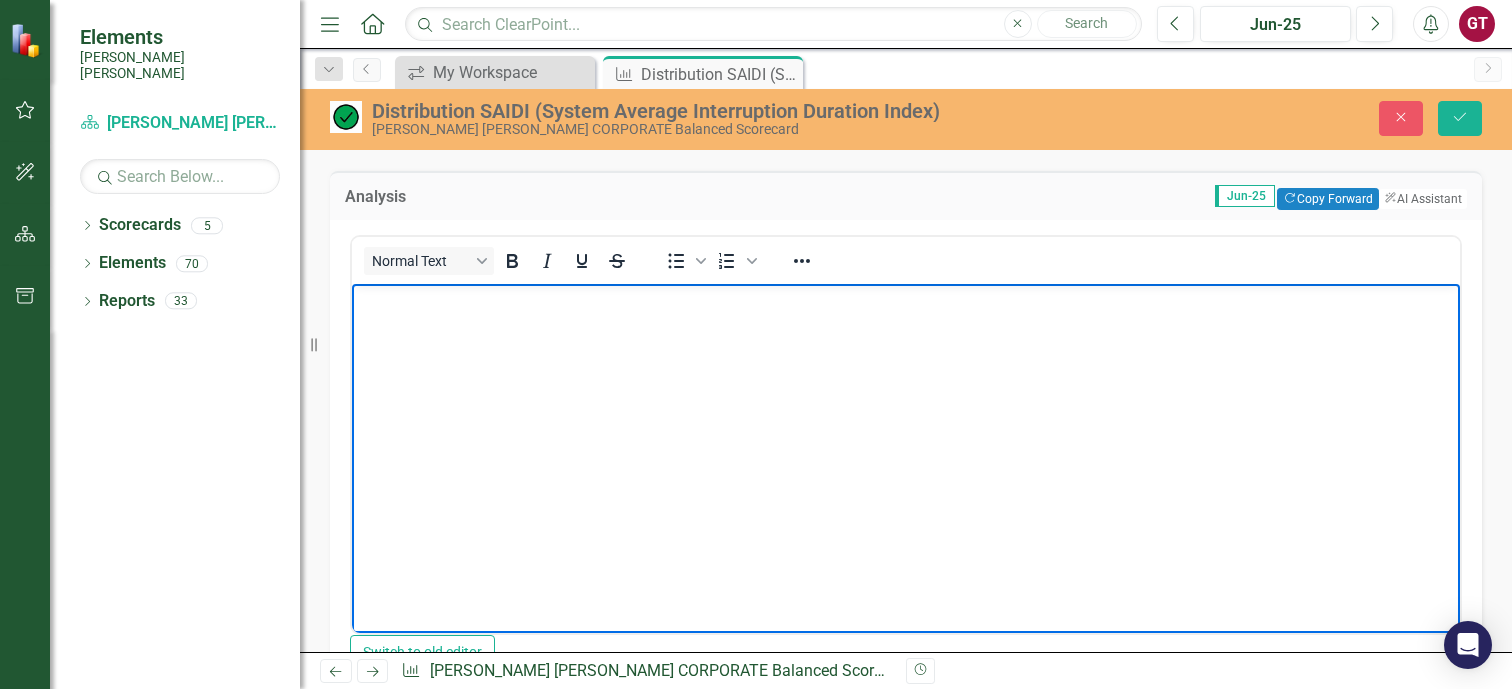 paste 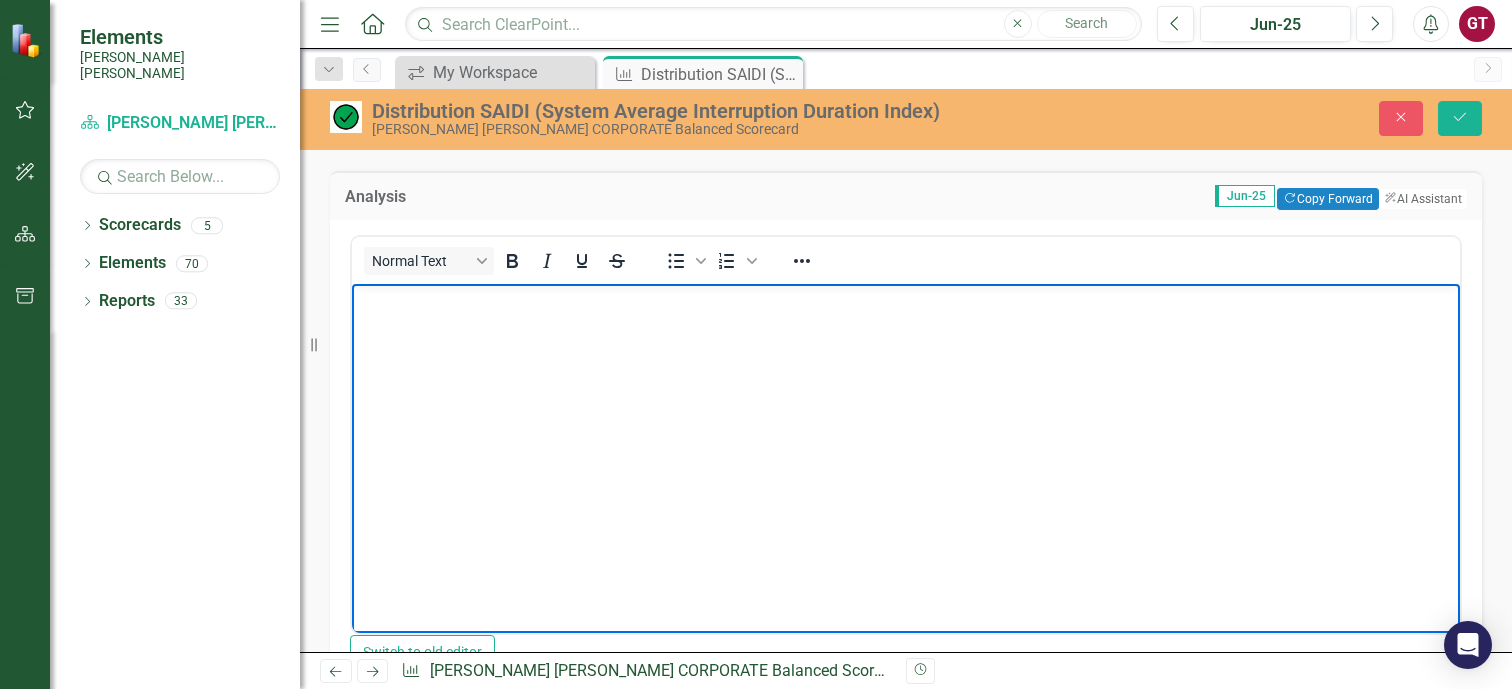 type 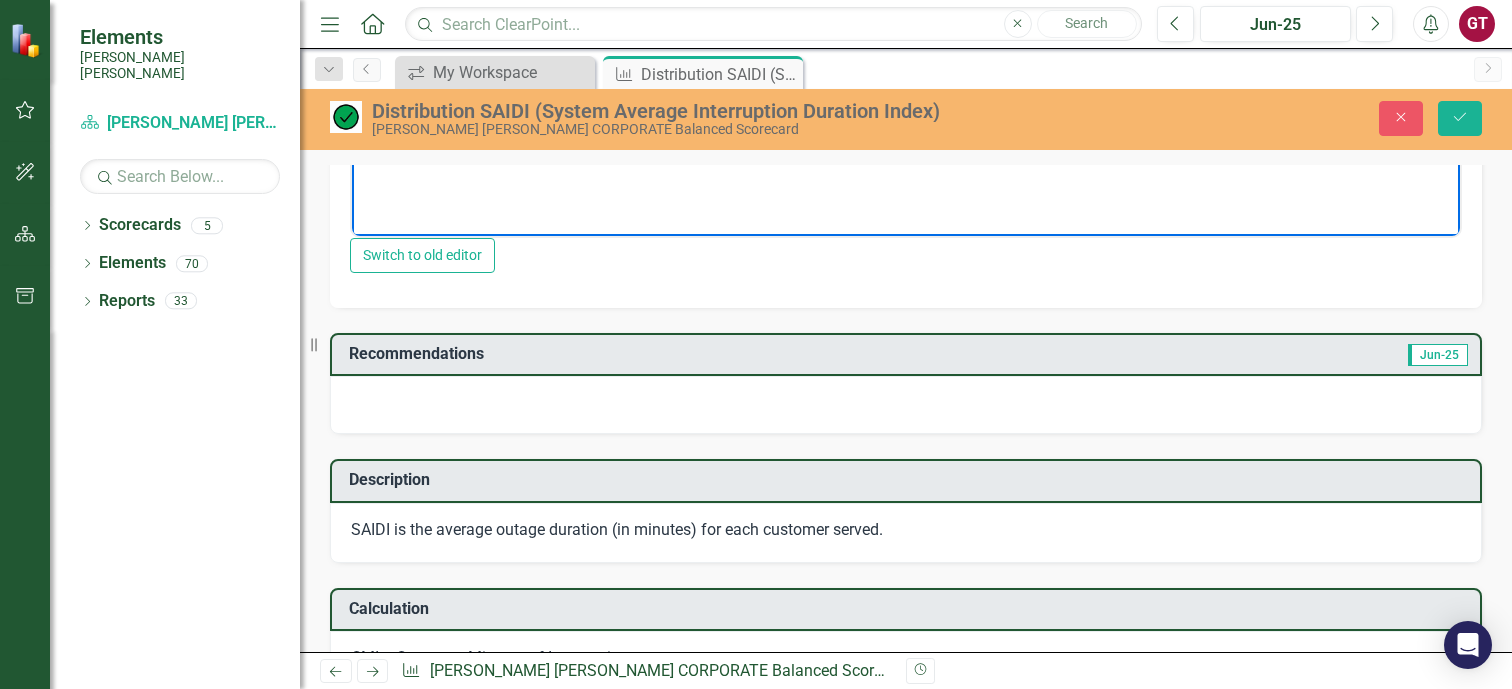 scroll, scrollTop: 800, scrollLeft: 0, axis: vertical 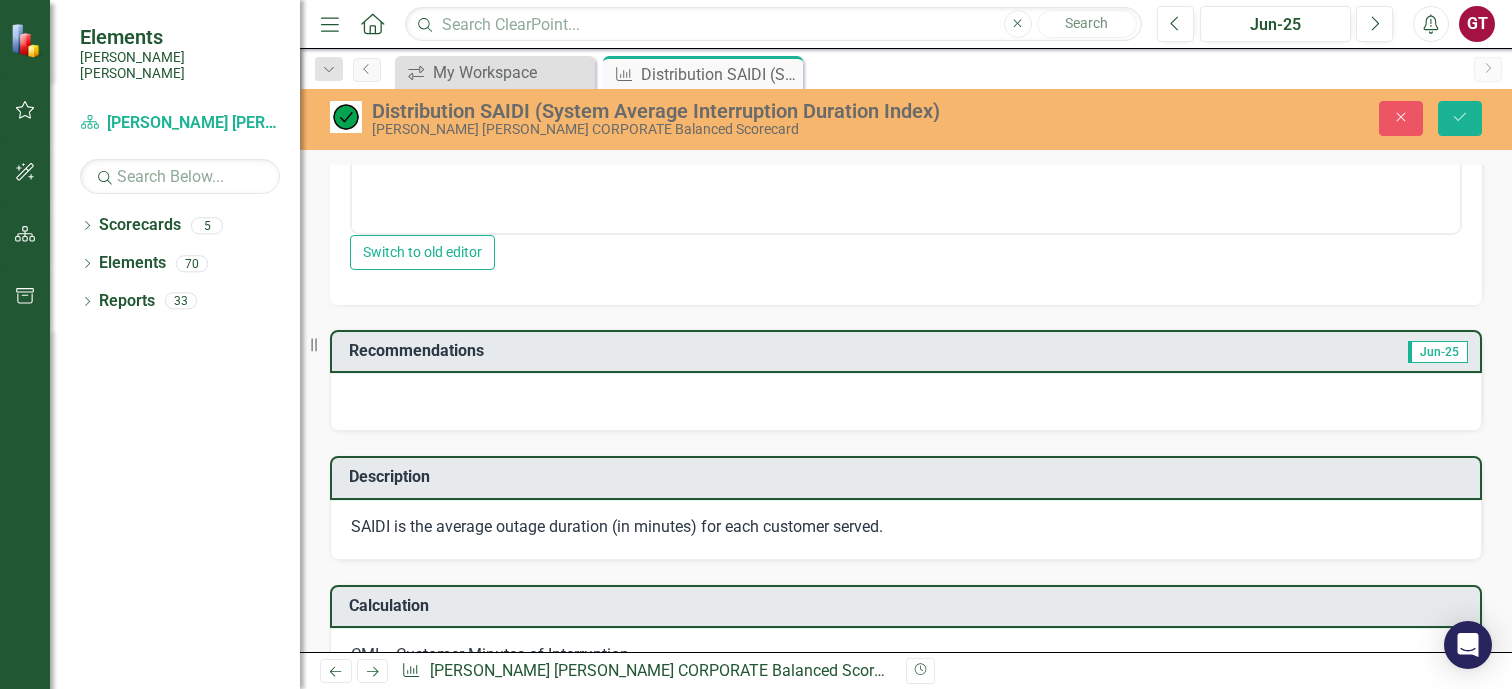 click at bounding box center (906, 402) 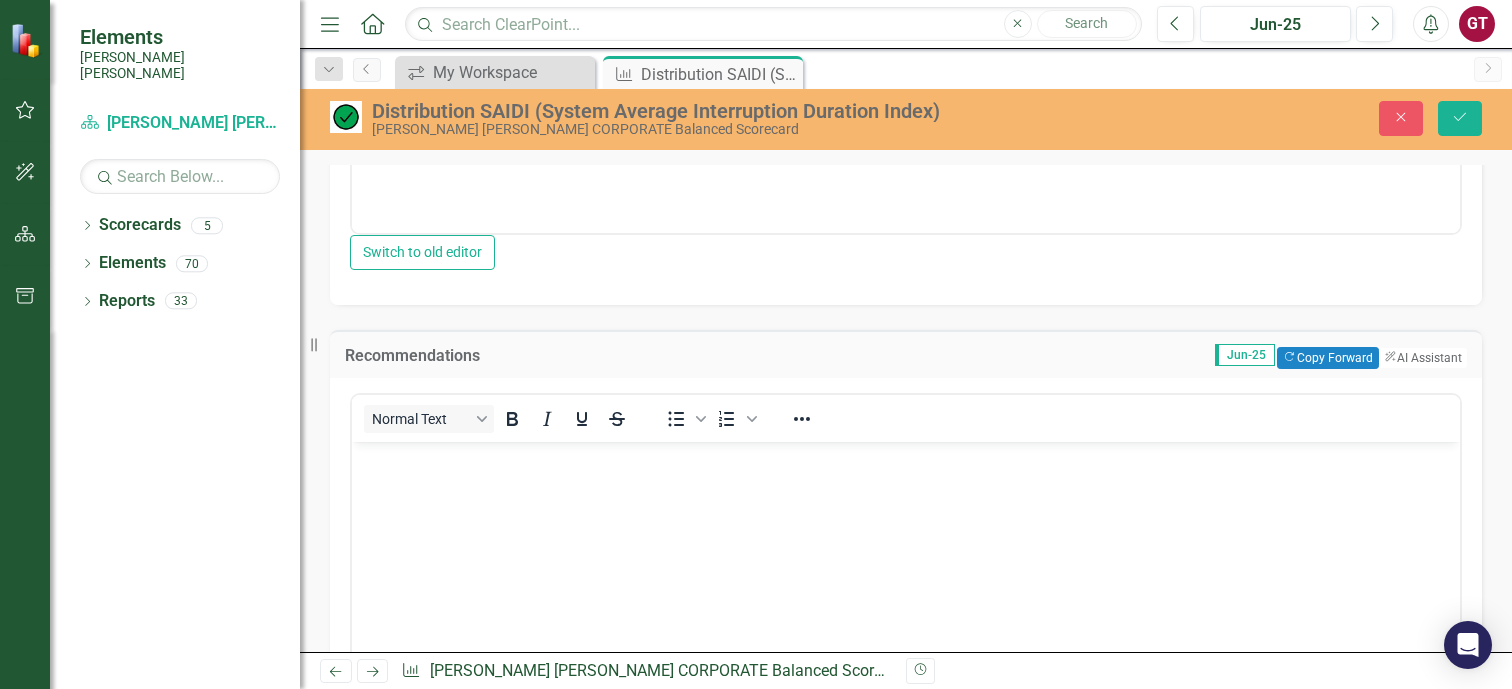scroll, scrollTop: 0, scrollLeft: 0, axis: both 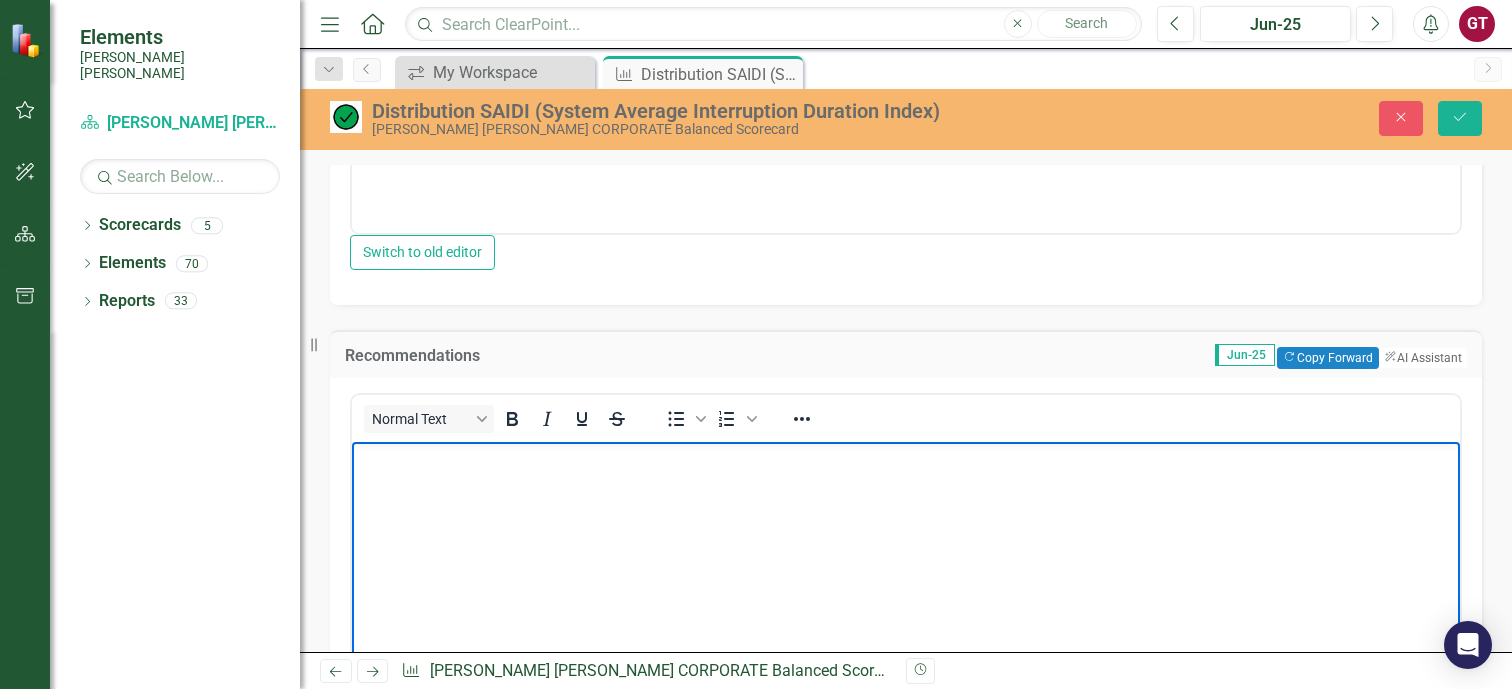 click at bounding box center [906, 592] 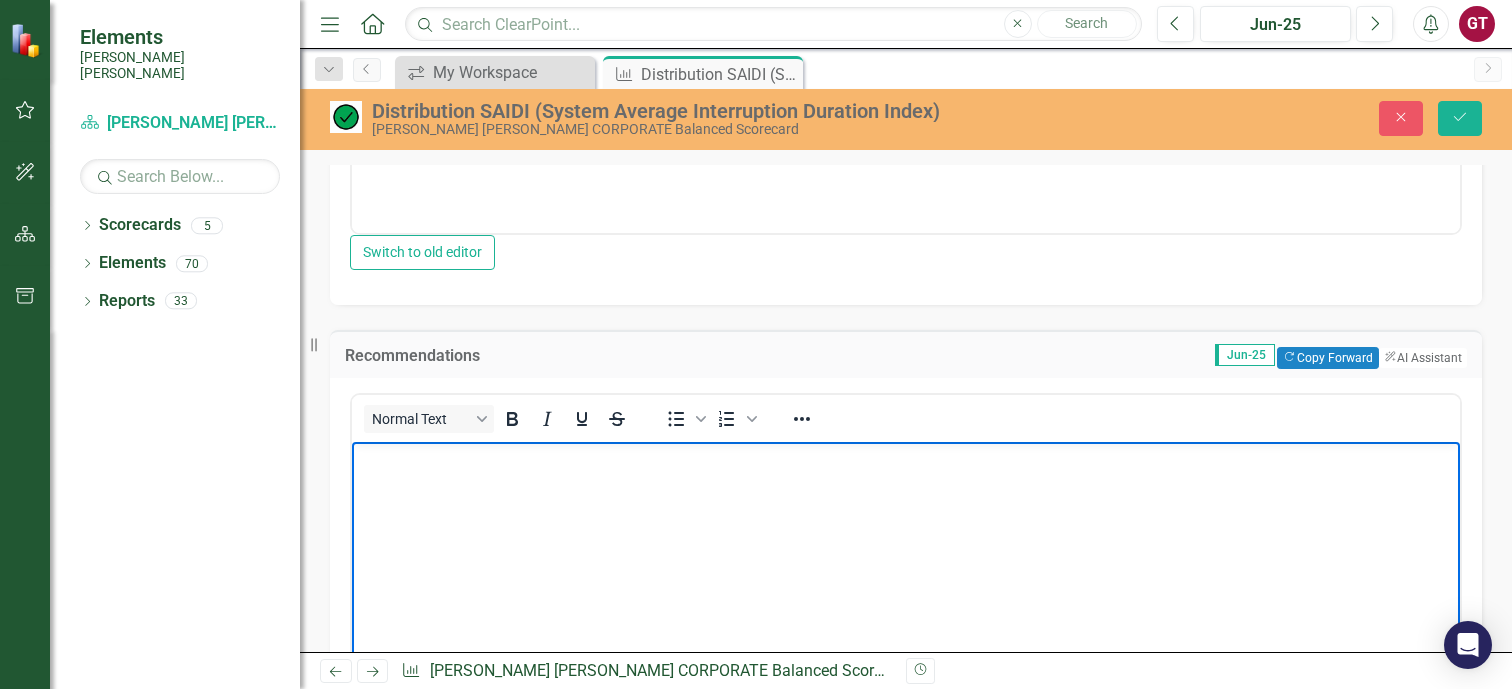 paste 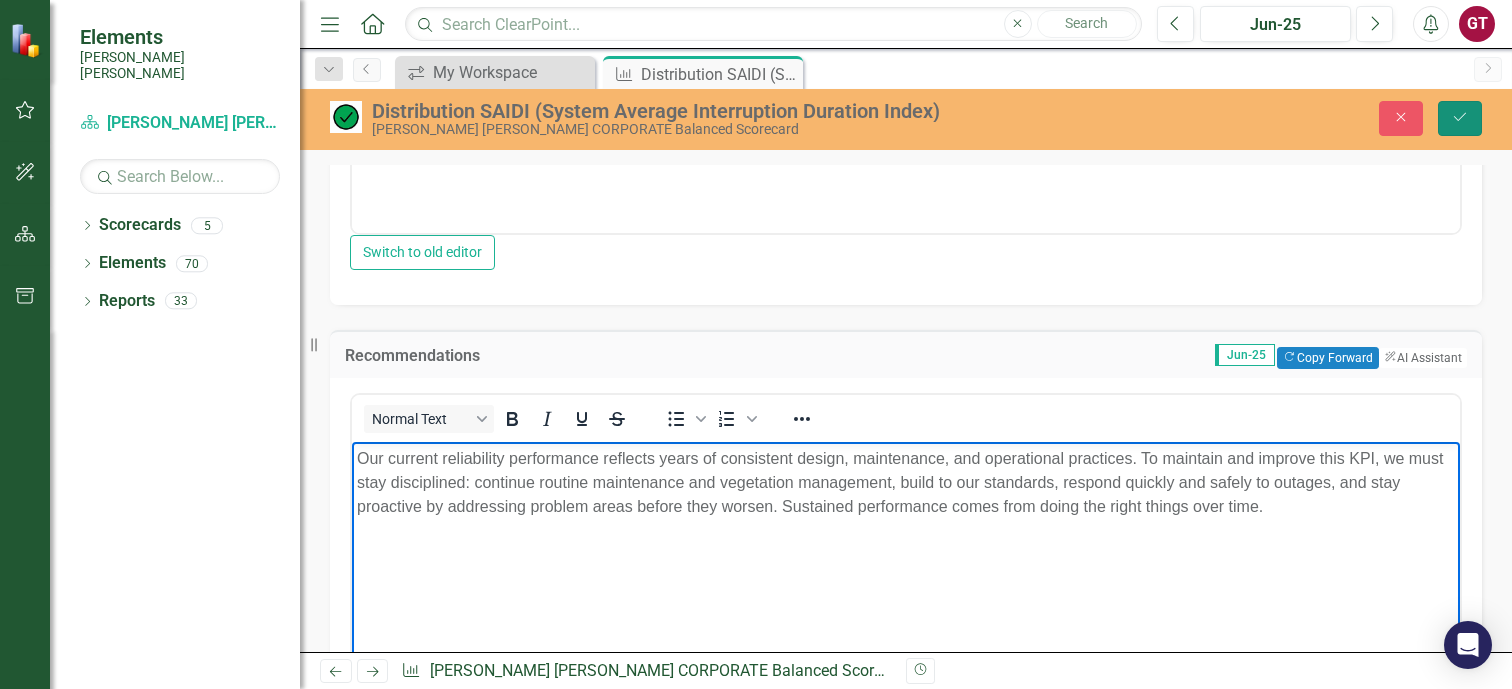 click on "Save" 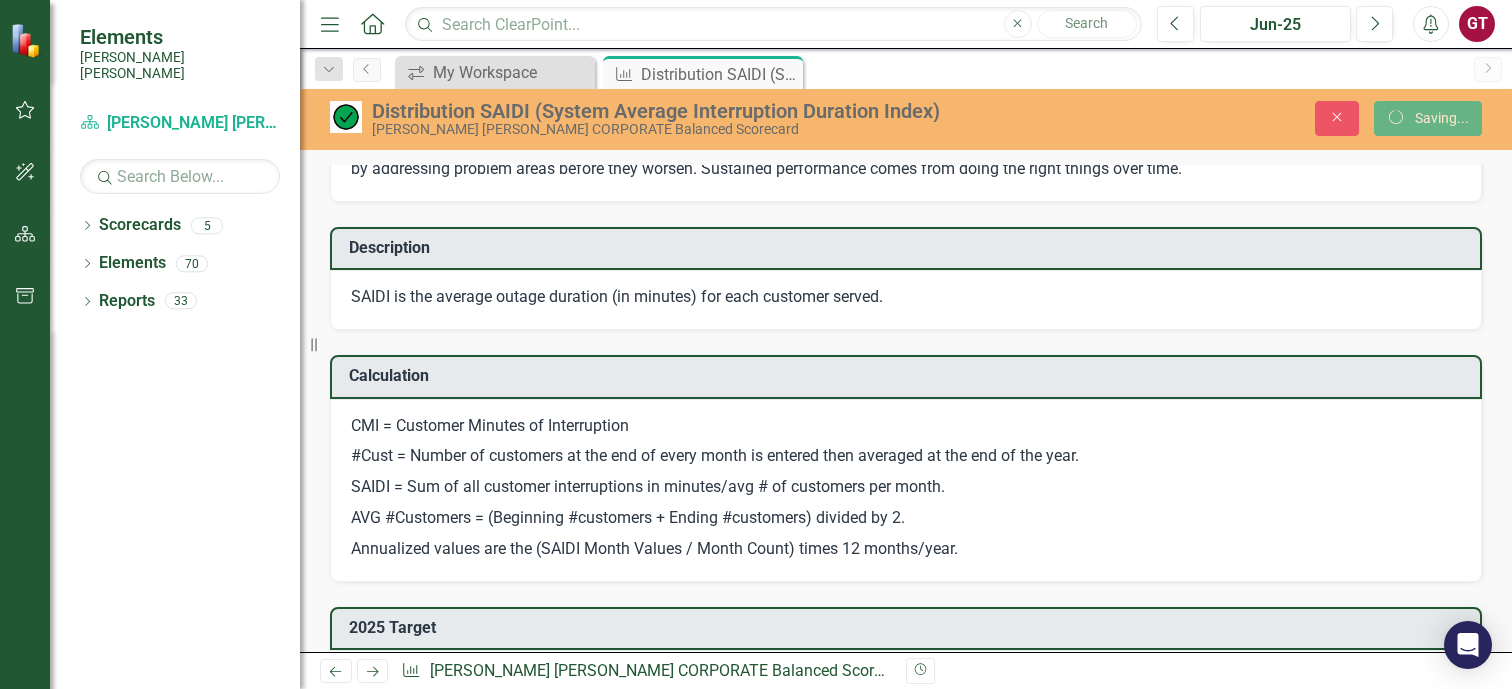 scroll, scrollTop: 794, scrollLeft: 0, axis: vertical 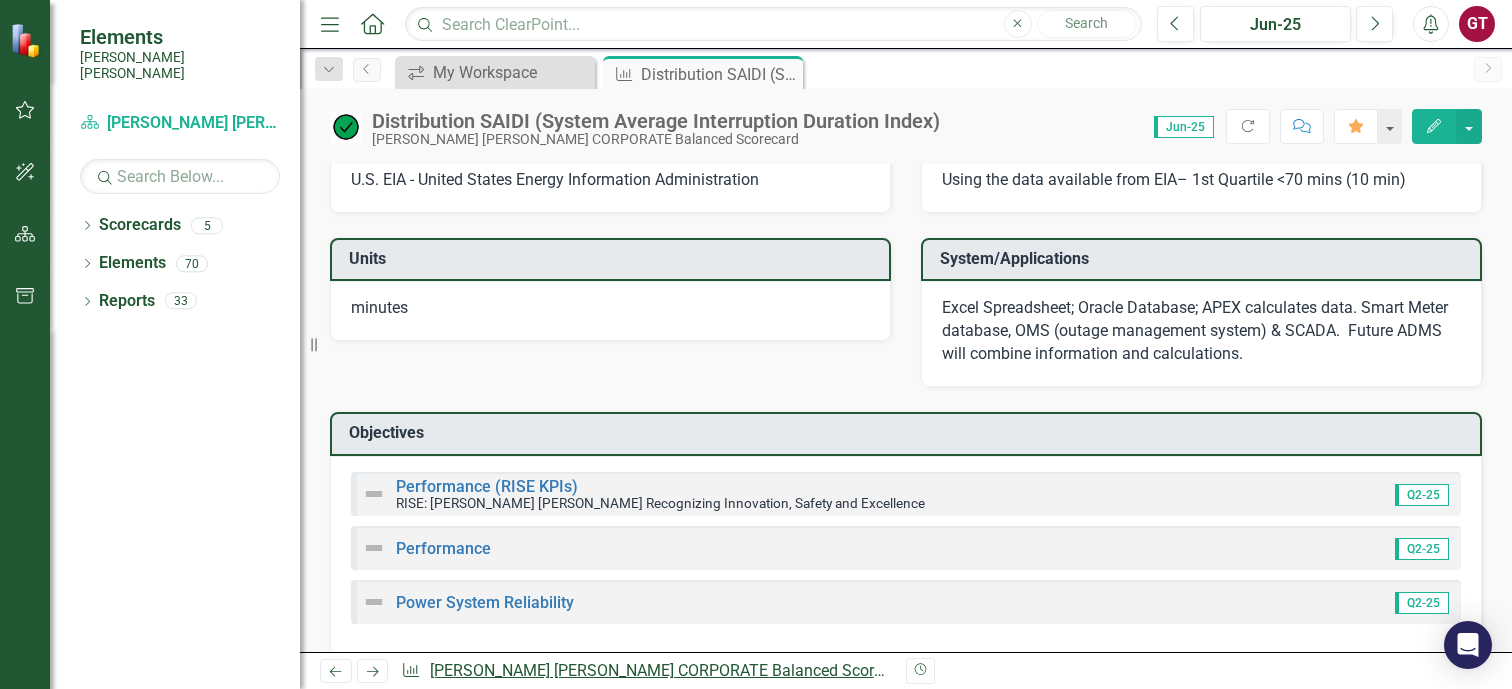 click on "[PERSON_NAME] [PERSON_NAME] CORPORATE Balanced Scorecard" at bounding box center (671, 670) 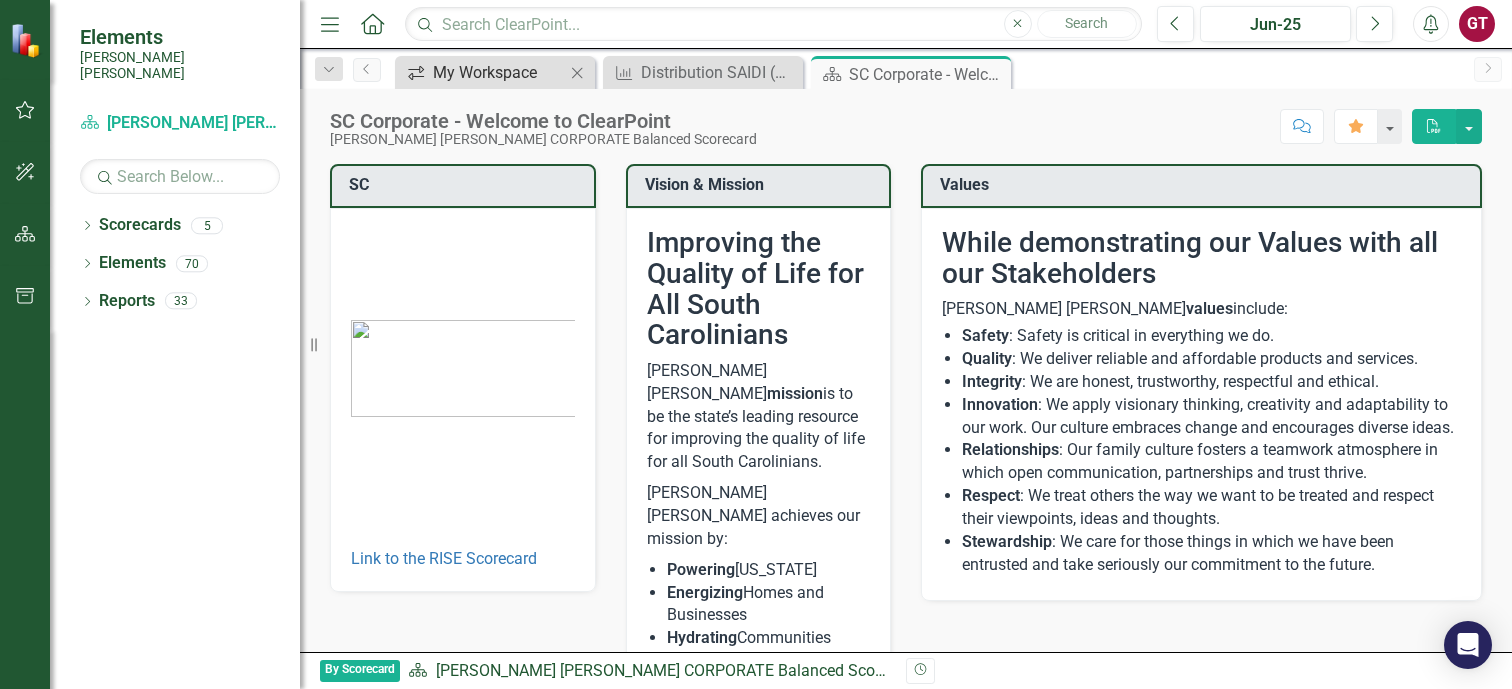 click on "My Workspace" at bounding box center (499, 72) 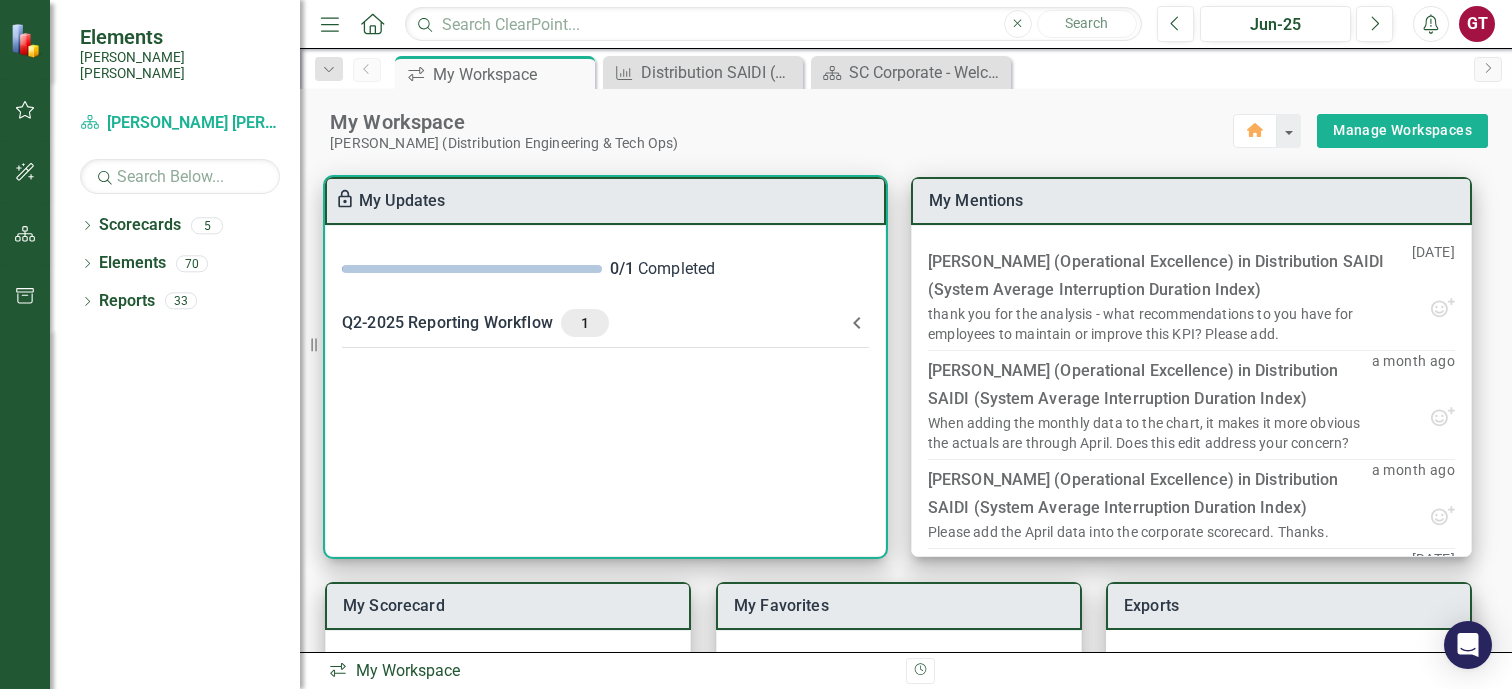 click on "1" at bounding box center [585, 323] 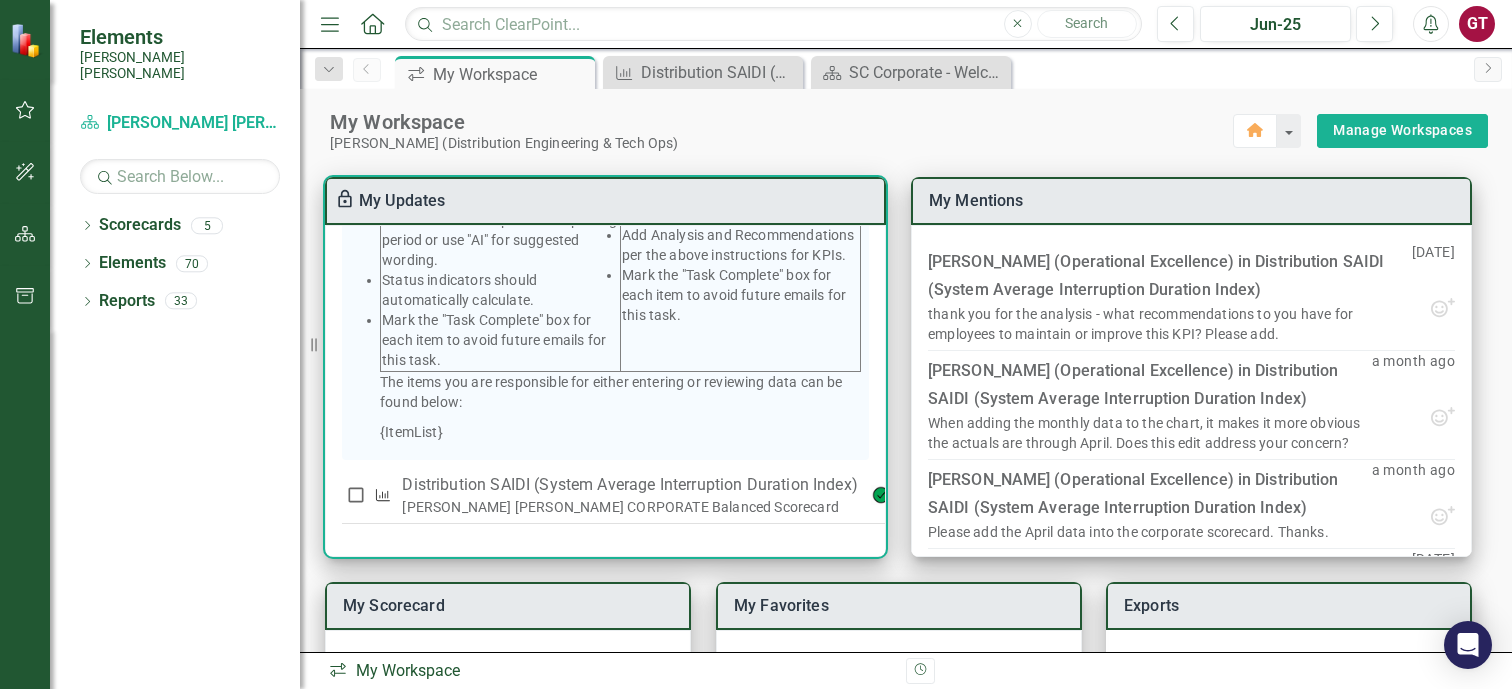 scroll, scrollTop: 534, scrollLeft: 0, axis: vertical 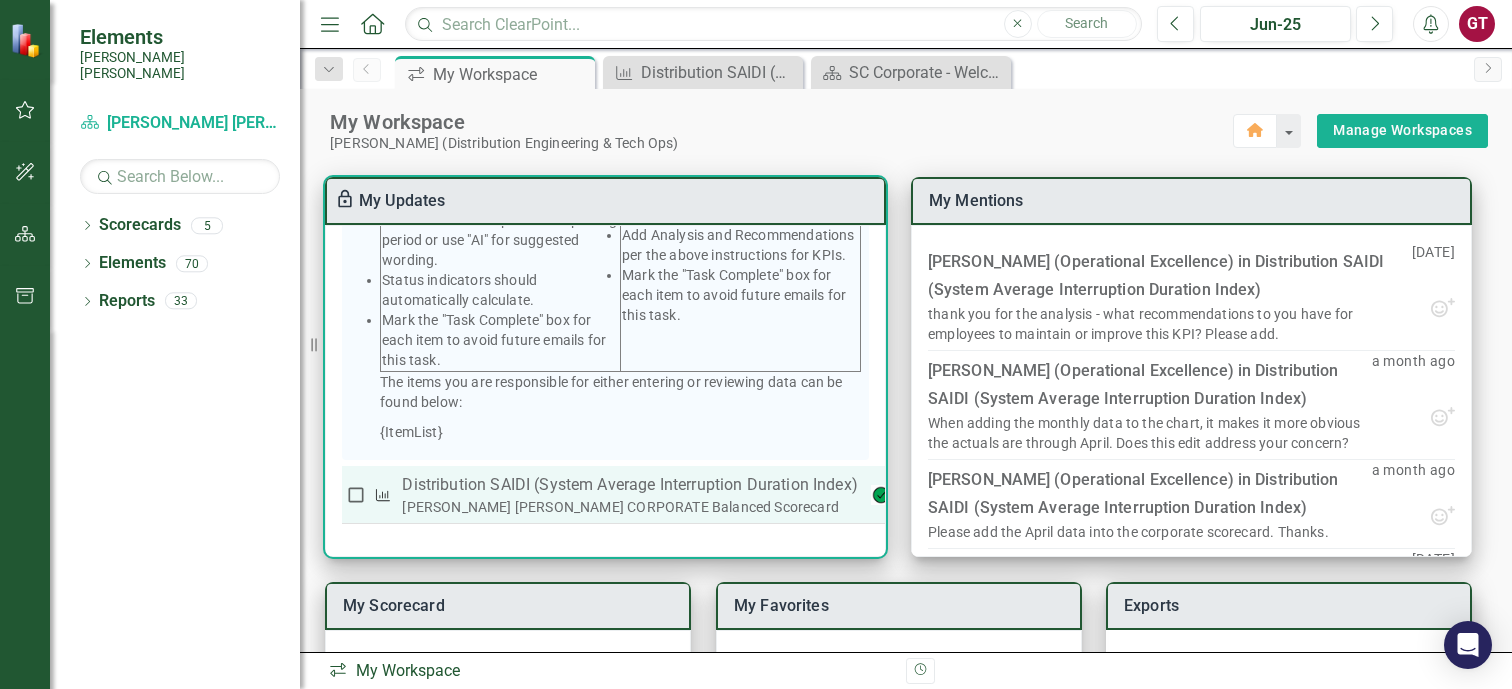 click at bounding box center (356, 495) 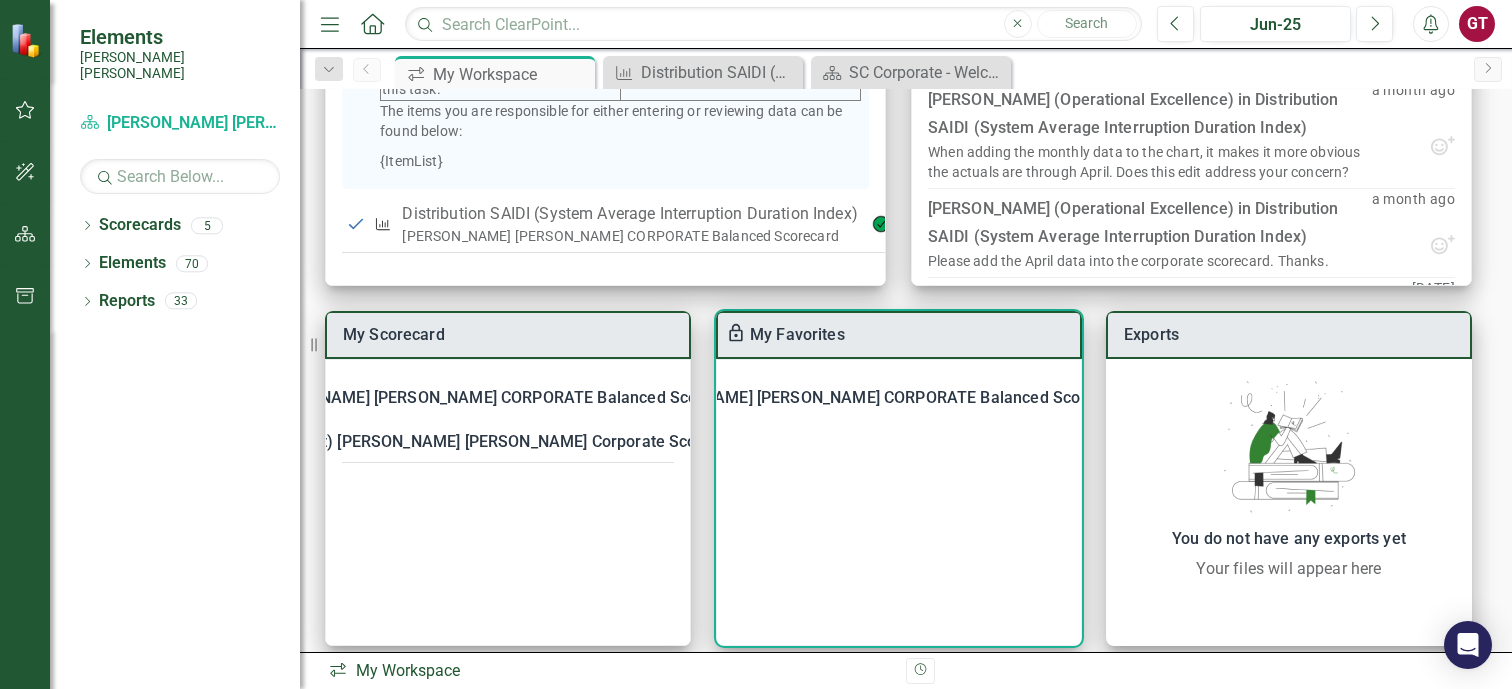 scroll, scrollTop: 290, scrollLeft: 0, axis: vertical 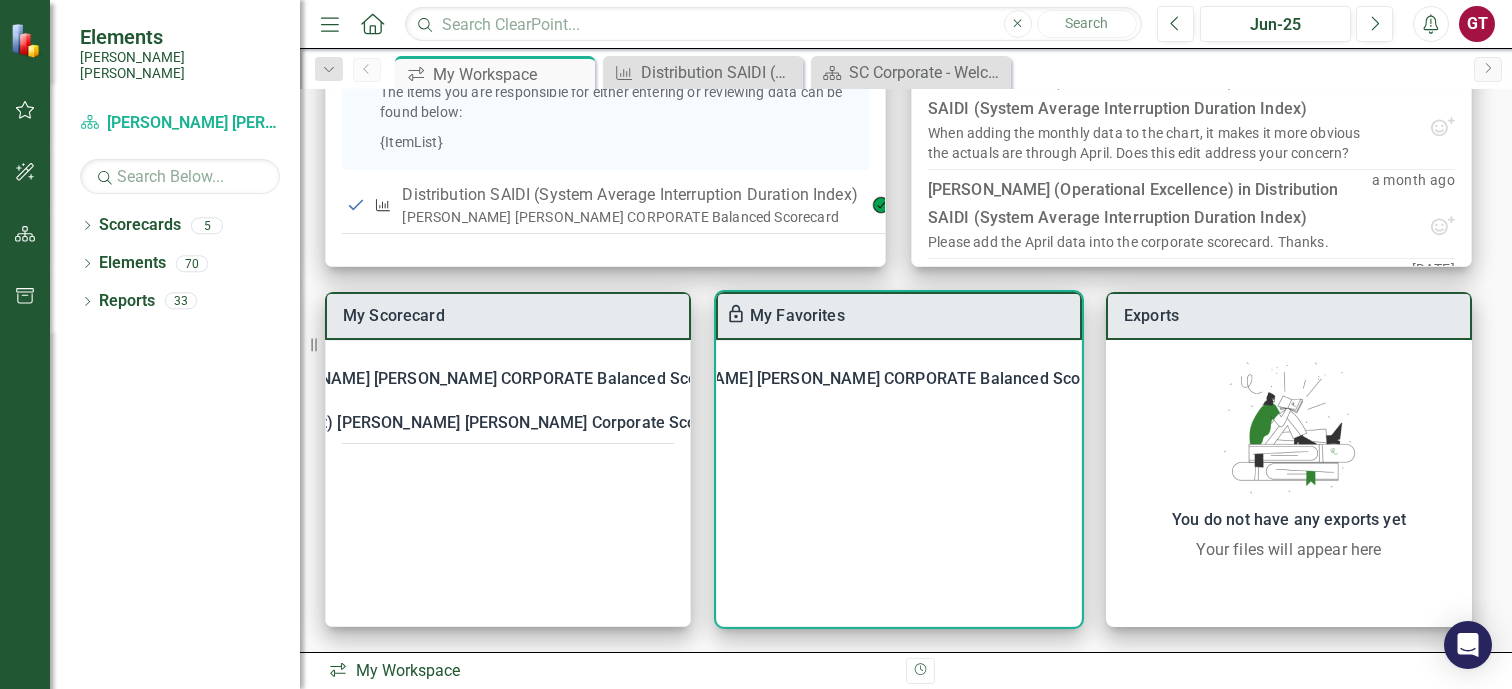click on "[PERSON_NAME] [PERSON_NAME] CORPORATE Balanced Scorecard" at bounding box center (879, 379) 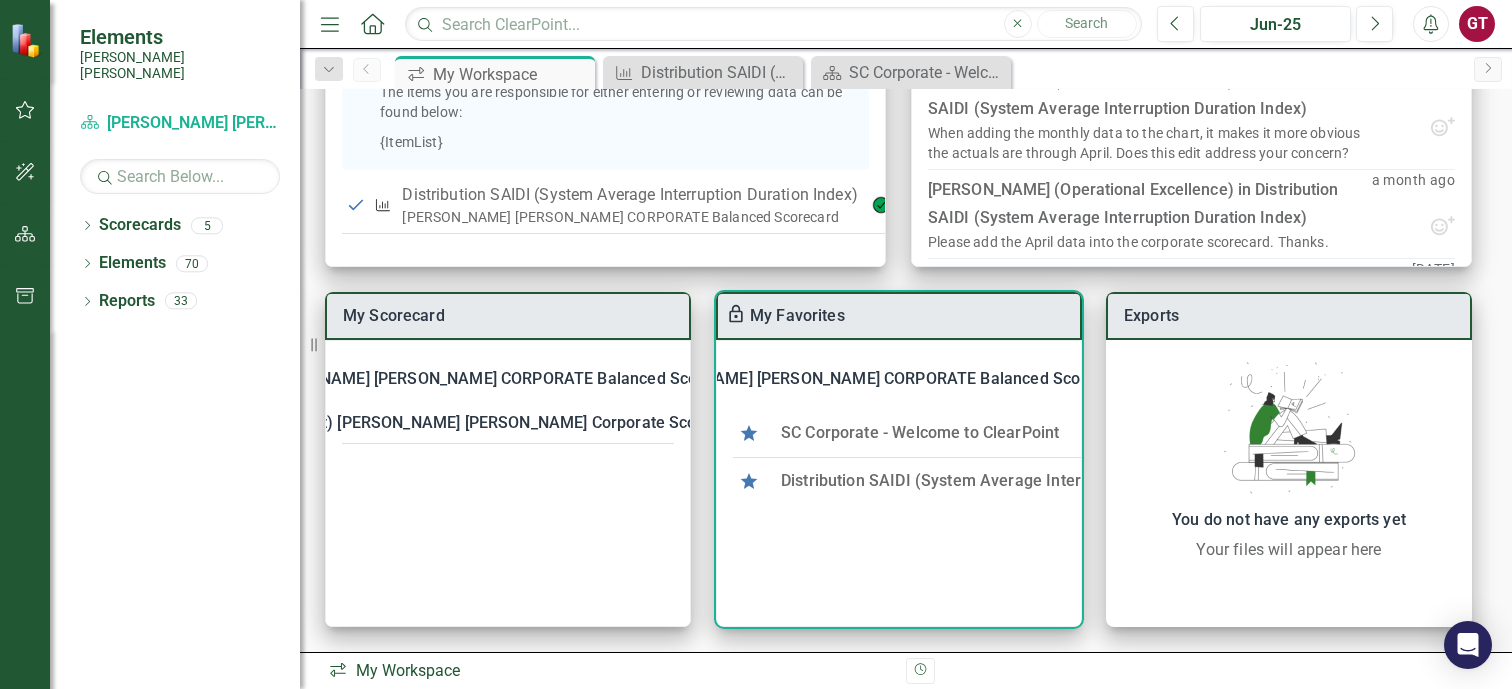 click on "Distribution SAIDI (System Average Interruption Duration Index)" at bounding box center (1015, 480) 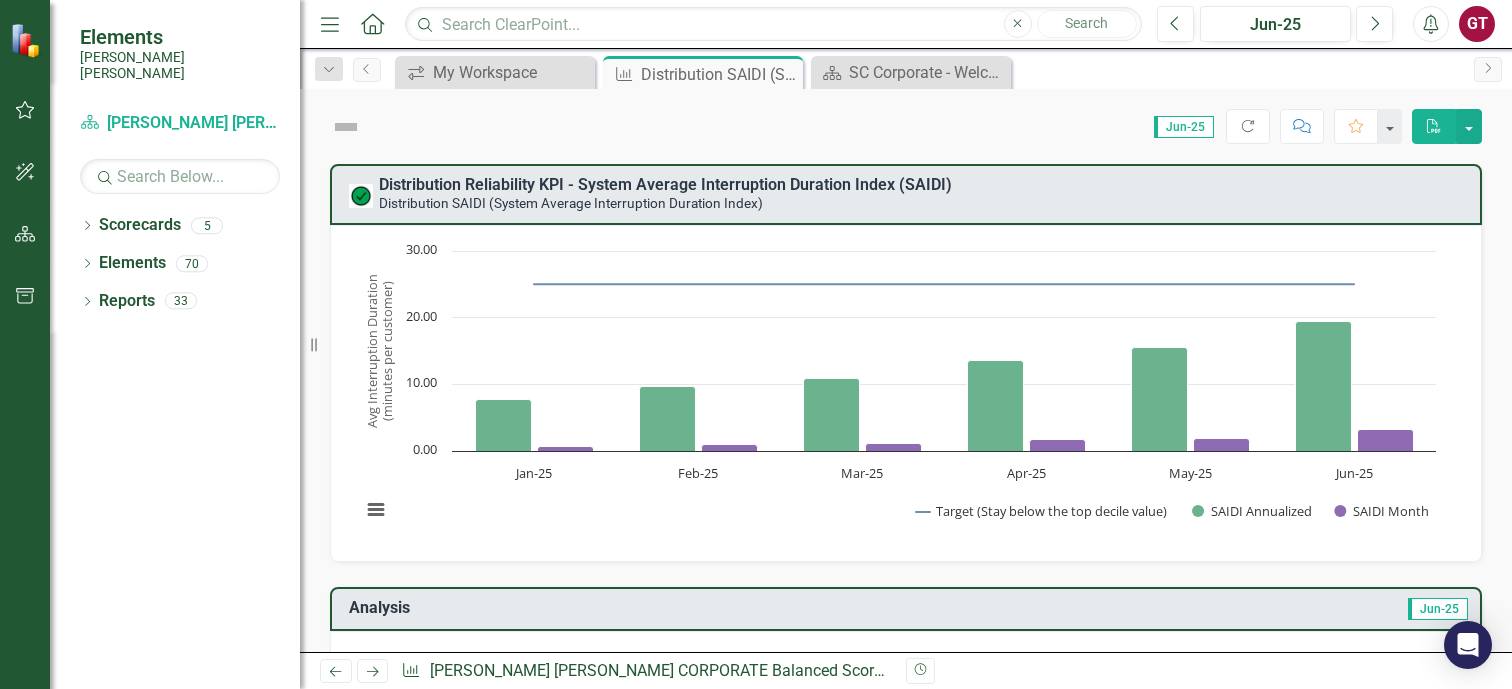 scroll, scrollTop: 0, scrollLeft: 0, axis: both 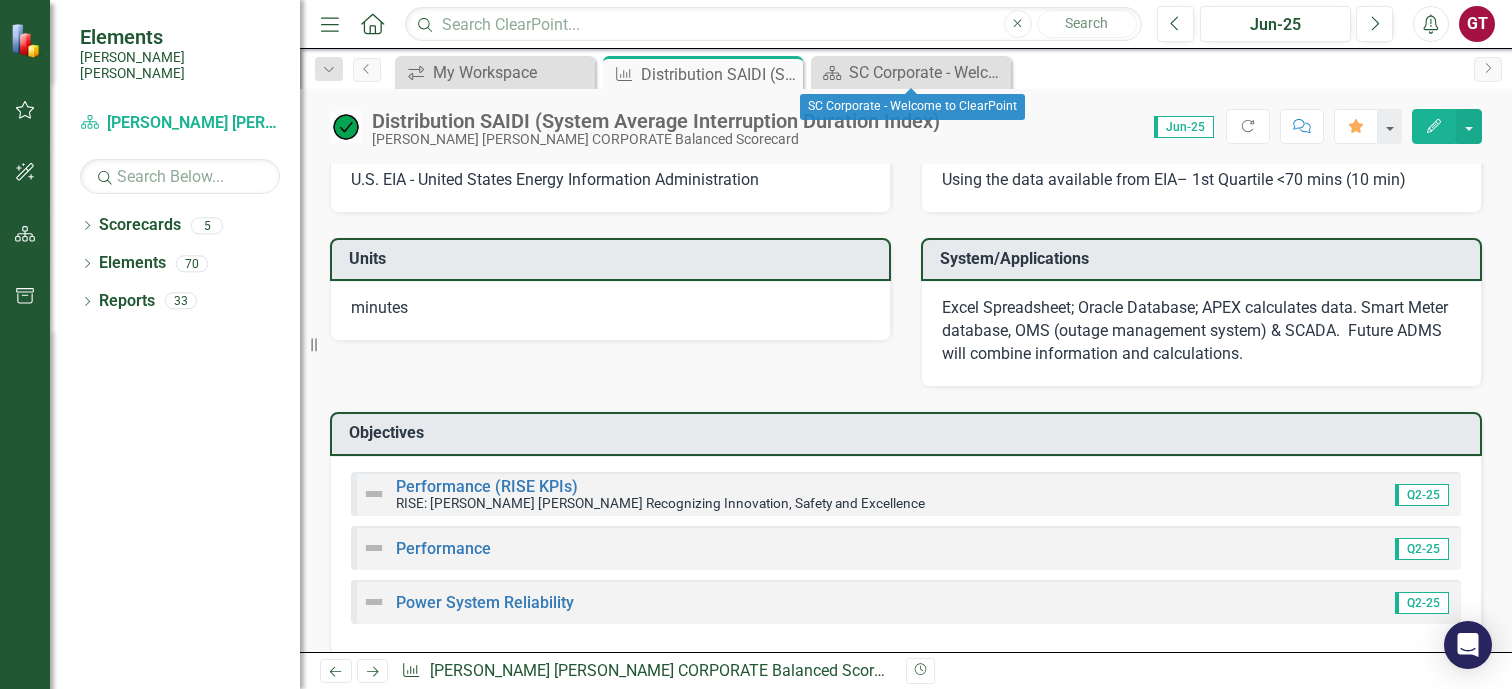 drag, startPoint x: 999, startPoint y: 69, endPoint x: 864, endPoint y: 82, distance: 135.62448 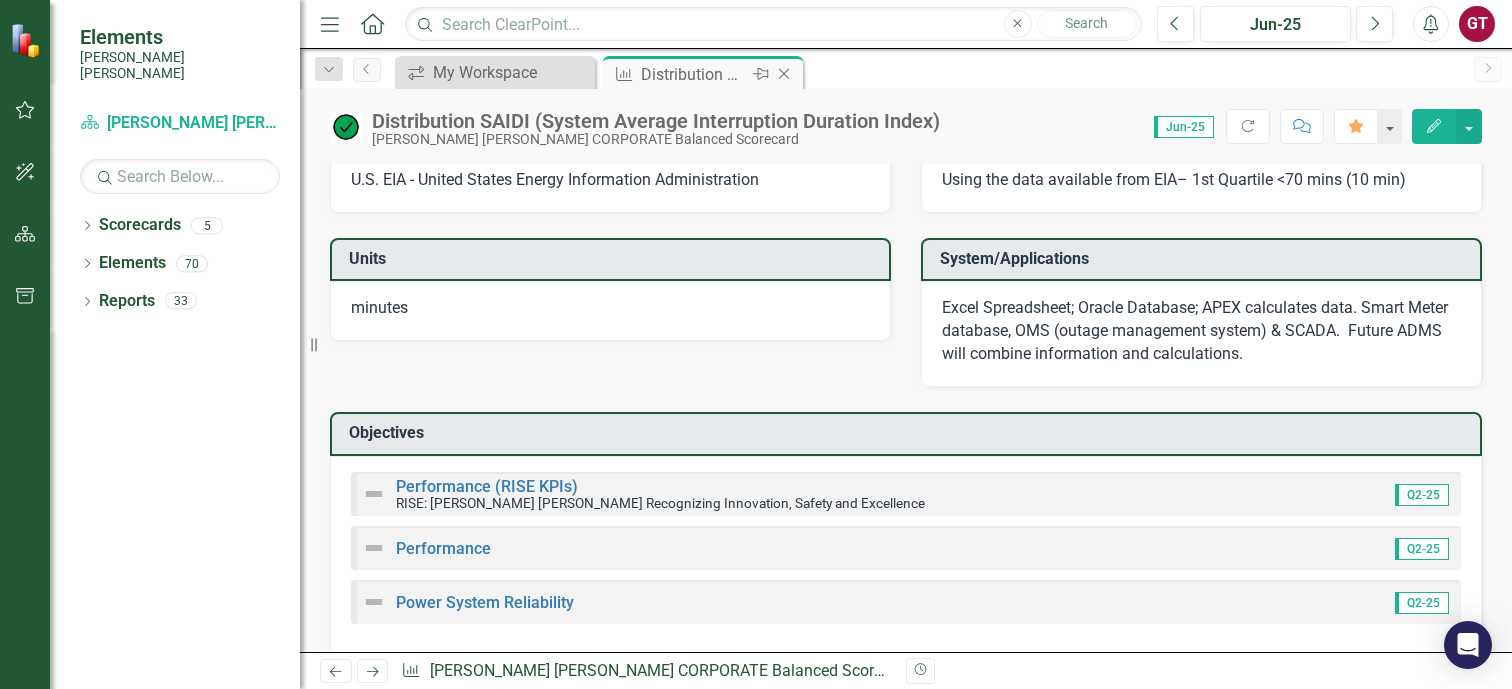 click on "Close" 